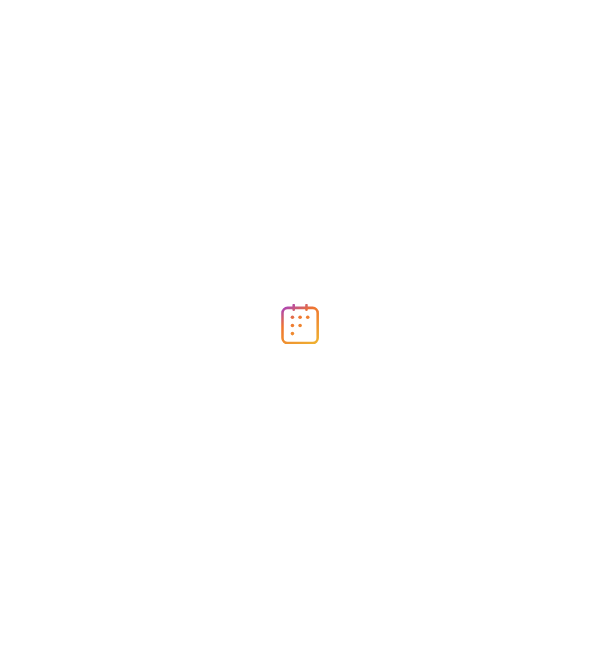 scroll, scrollTop: 0, scrollLeft: 0, axis: both 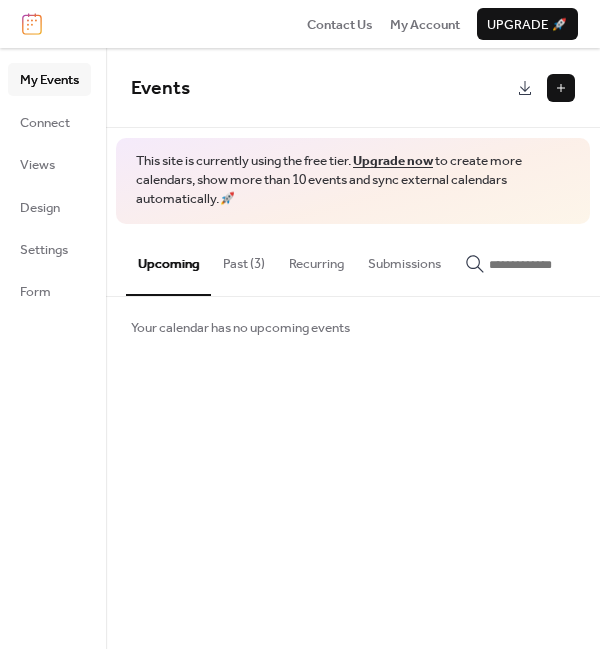 click on "Past  (3)" at bounding box center (244, 259) 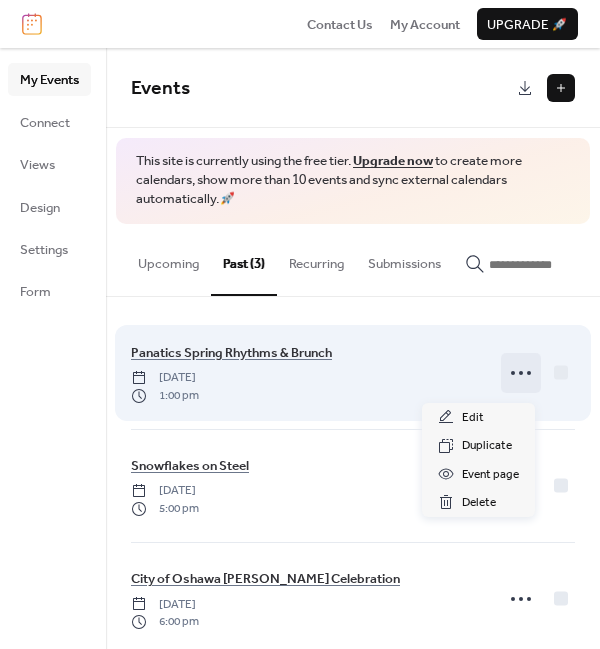 click 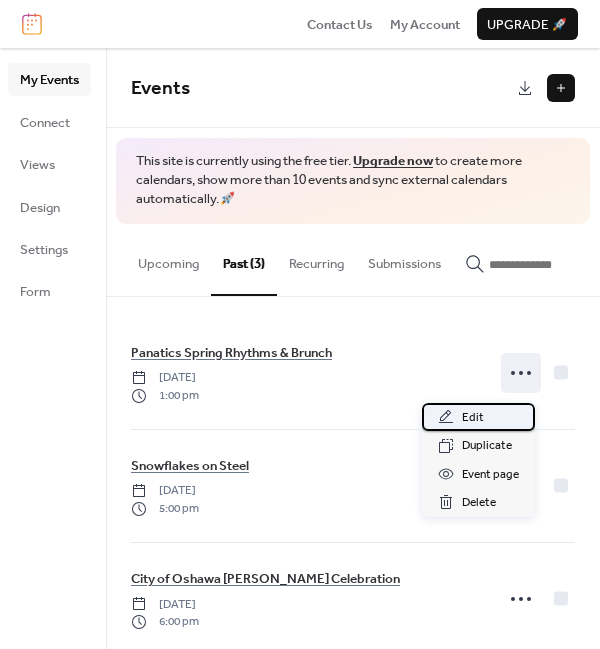 click on "Edit" at bounding box center [473, 418] 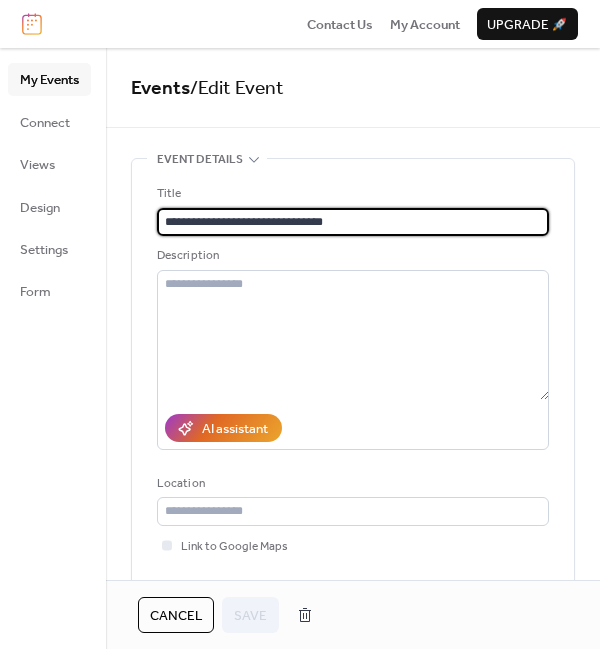 scroll, scrollTop: 0, scrollLeft: 0, axis: both 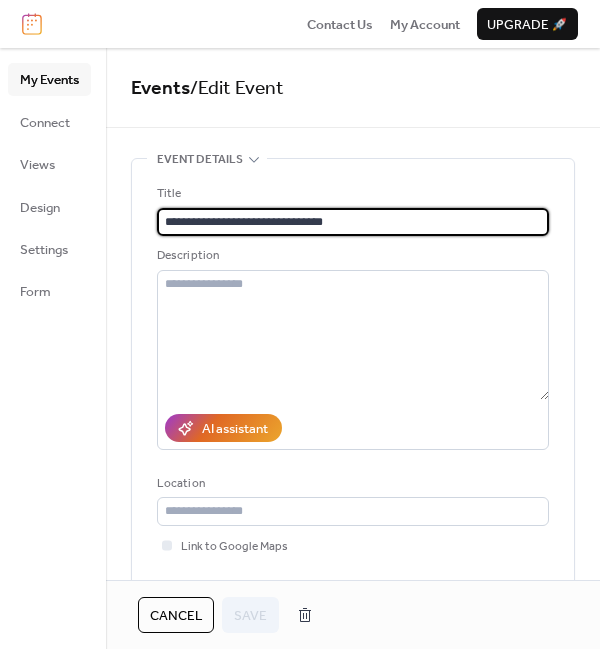 drag, startPoint x: 359, startPoint y: 229, endPoint x: 131, endPoint y: 222, distance: 228.10744 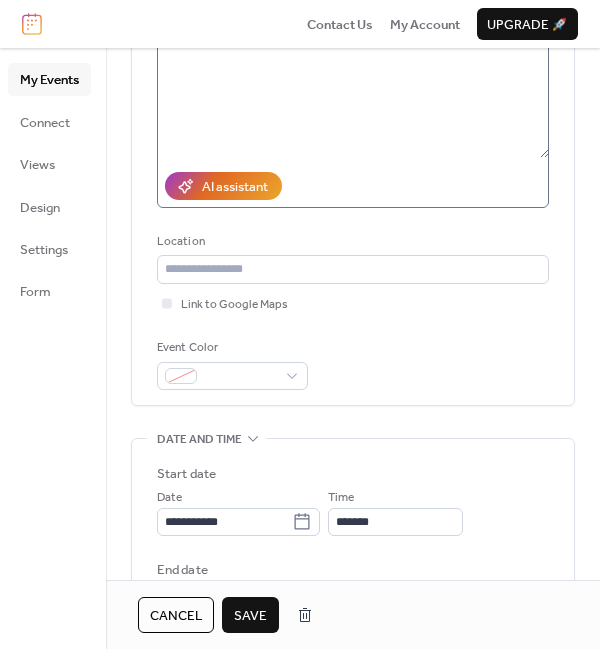 scroll, scrollTop: 247, scrollLeft: 0, axis: vertical 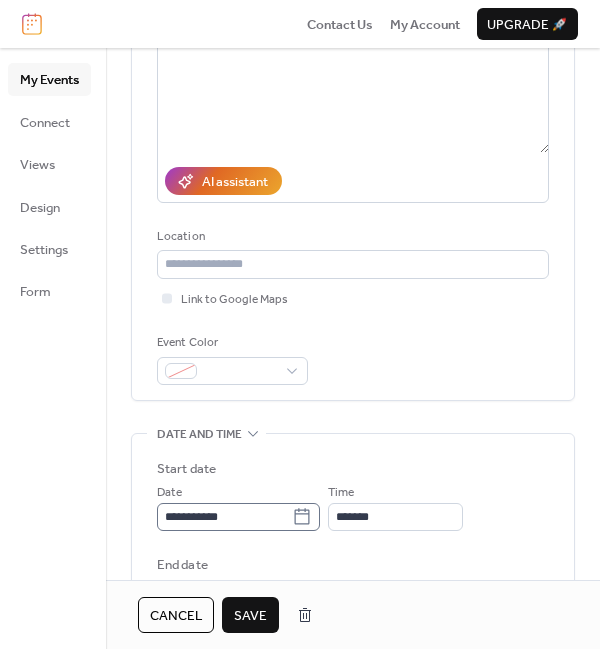 type on "**********" 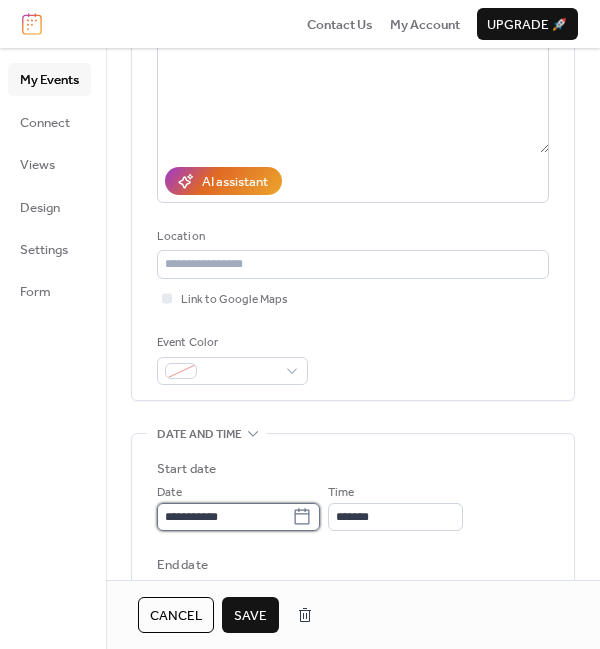 scroll, scrollTop: 0, scrollLeft: 0, axis: both 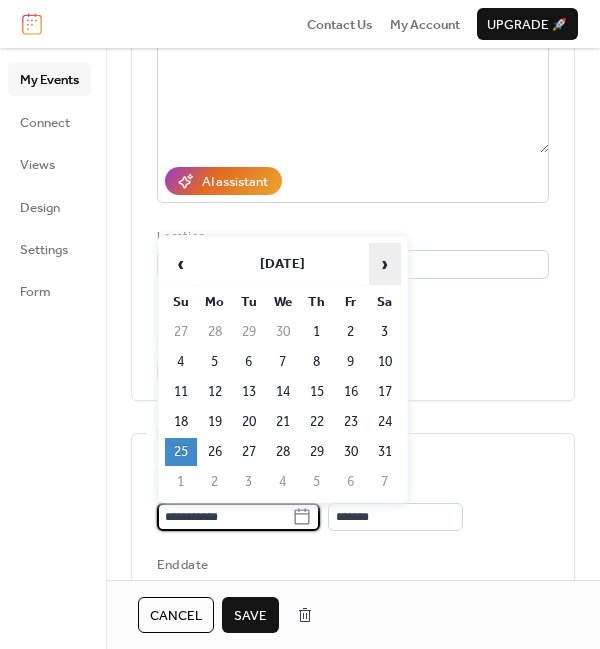 click on "›" at bounding box center (385, 264) 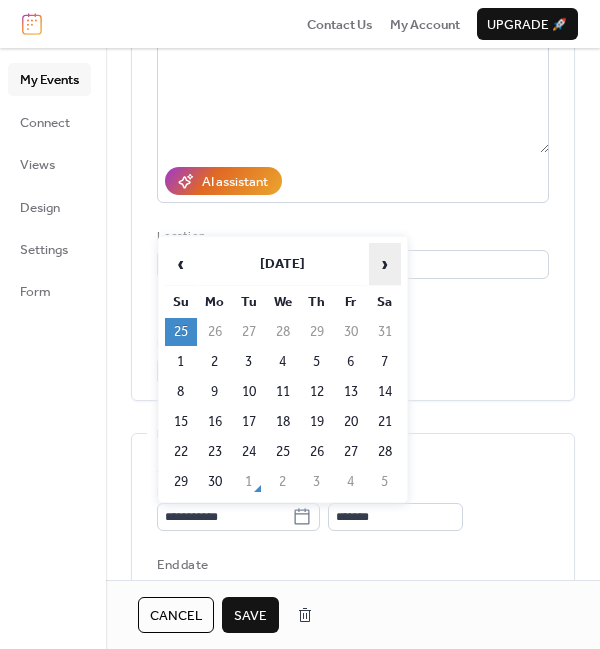 click on "›" at bounding box center (385, 264) 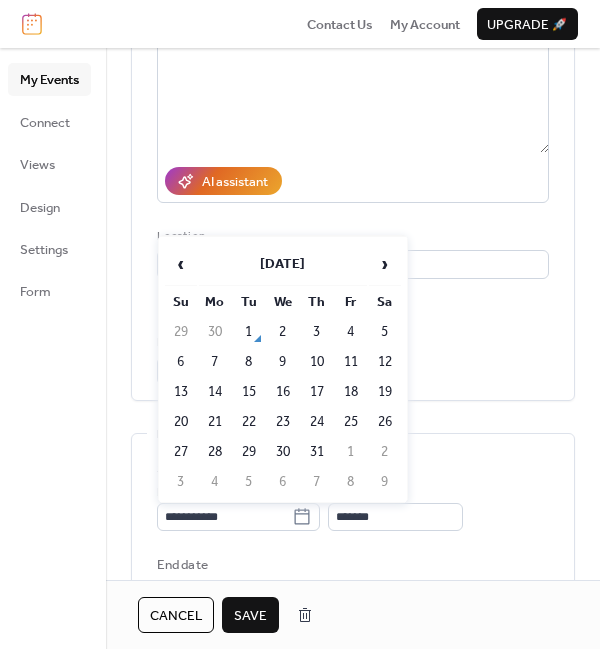 click on "1" at bounding box center (249, 332) 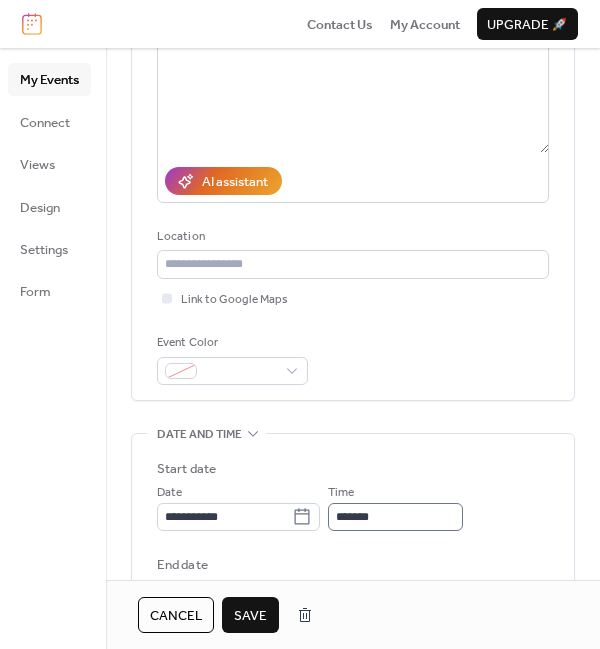 scroll, scrollTop: 0, scrollLeft: 0, axis: both 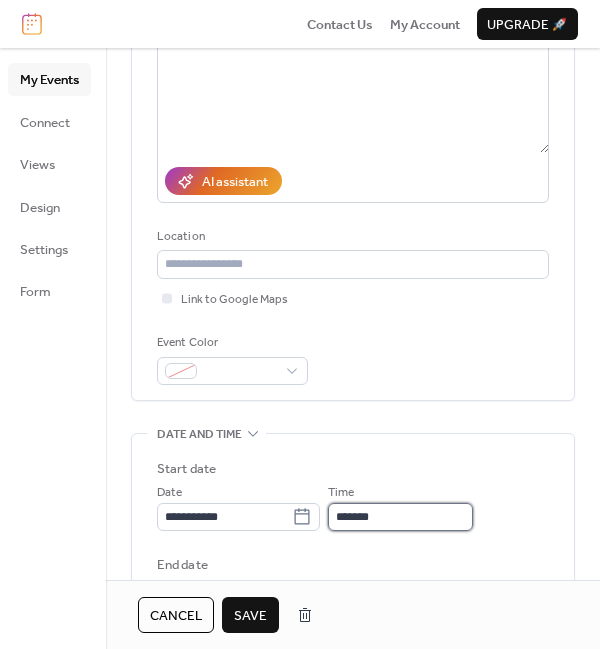 click on "*******" at bounding box center (400, 517) 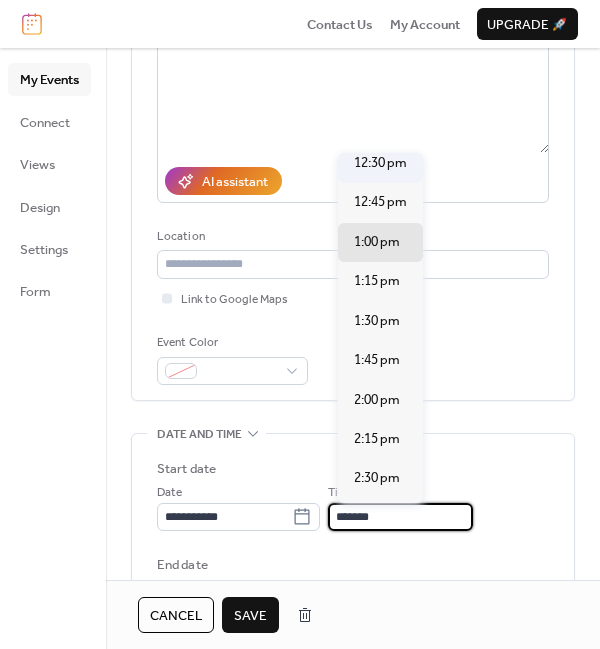 scroll, scrollTop: 1918, scrollLeft: 0, axis: vertical 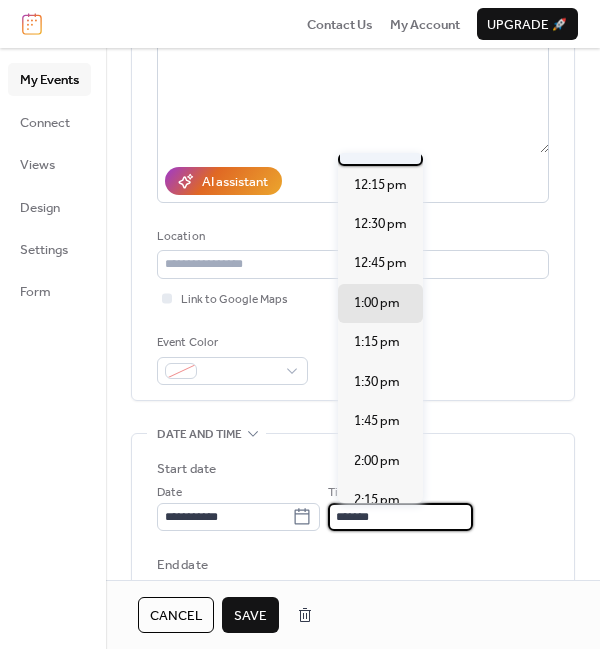 click on "12:00 pm" at bounding box center (380, 145) 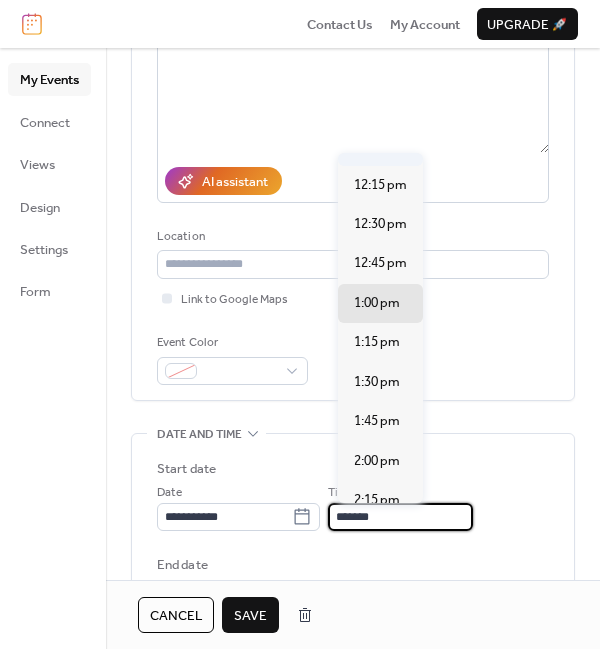 type on "********" 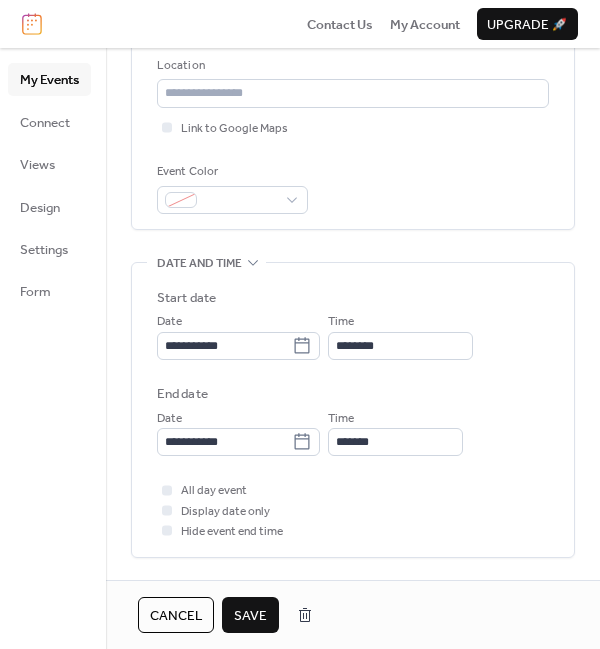 scroll, scrollTop: 435, scrollLeft: 0, axis: vertical 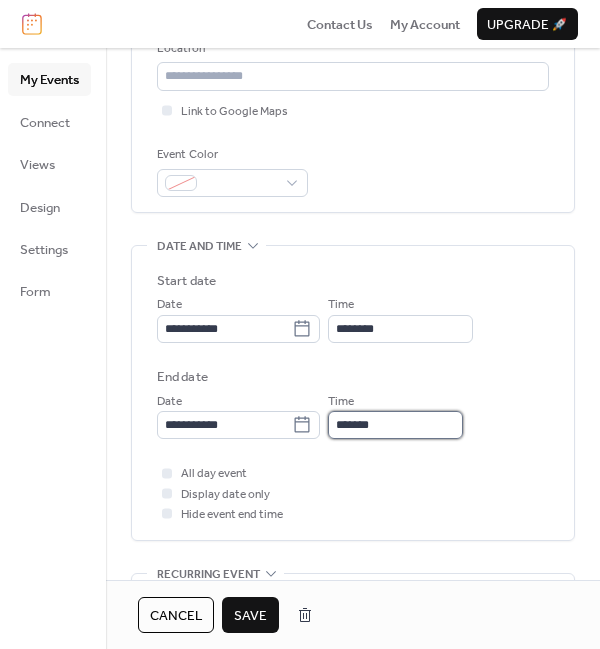 click on "*******" at bounding box center [395, 425] 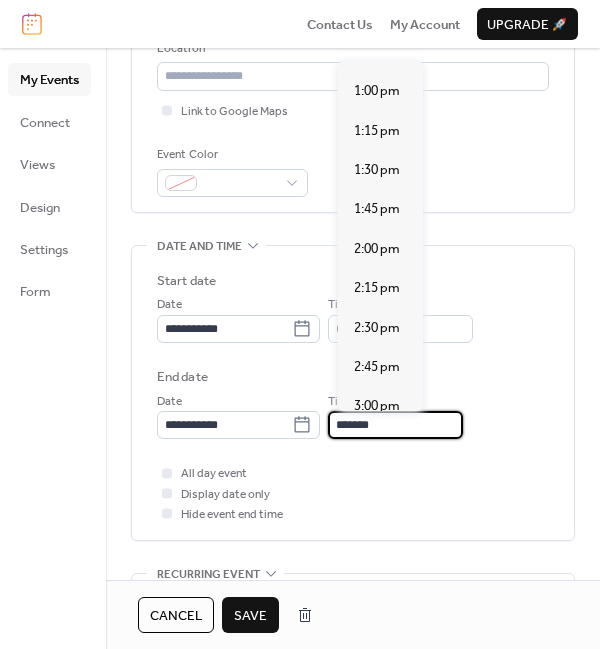 scroll, scrollTop: 105, scrollLeft: 0, axis: vertical 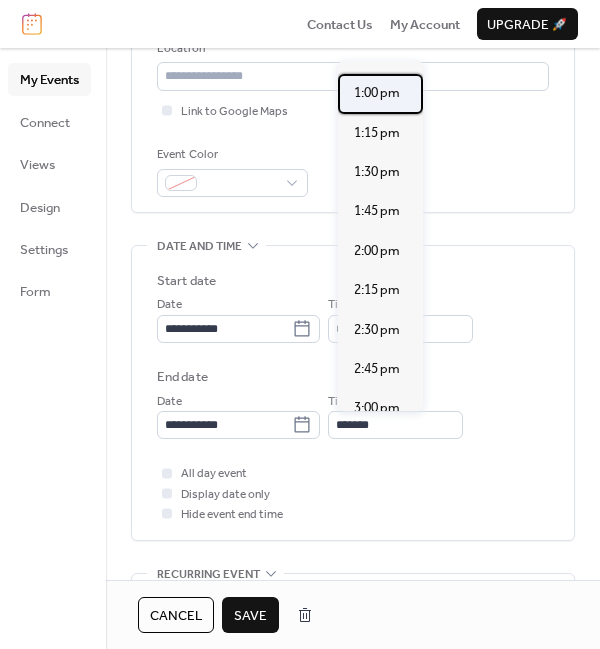 click on "1:00 pm" at bounding box center (377, 93) 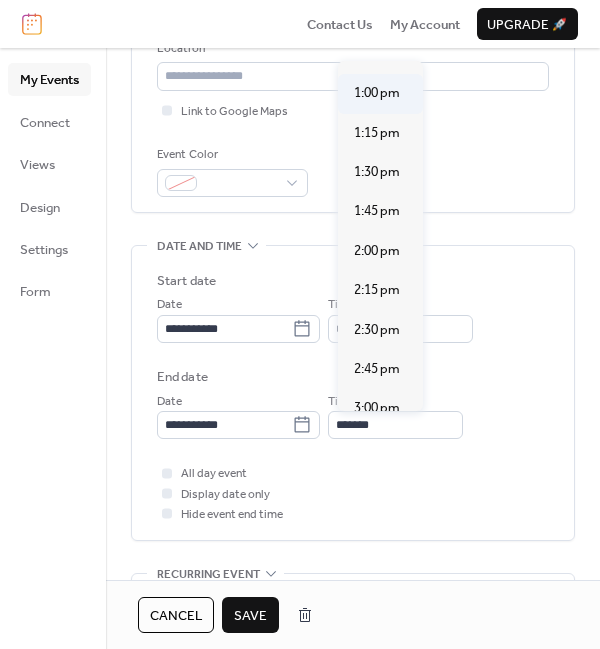 type on "*******" 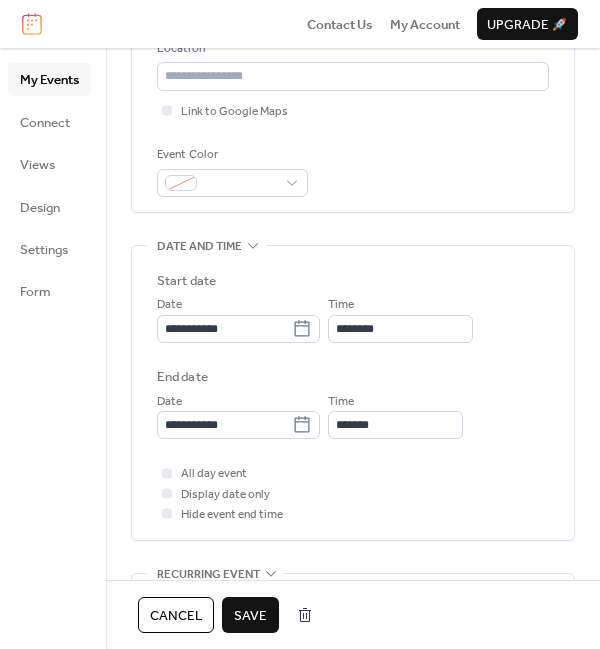 click on "Save" at bounding box center [250, 616] 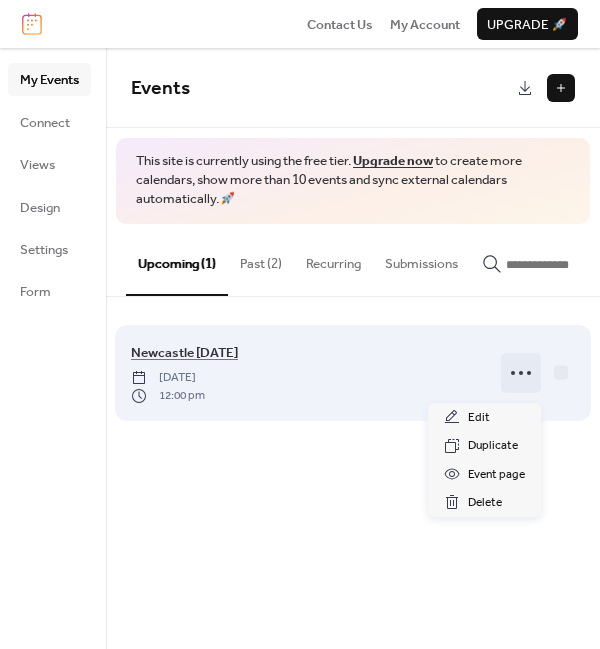 click 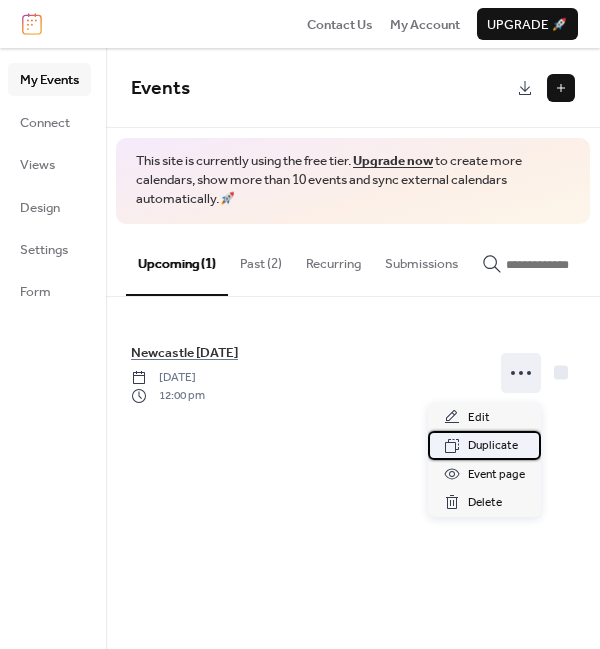 click on "Duplicate" at bounding box center (493, 446) 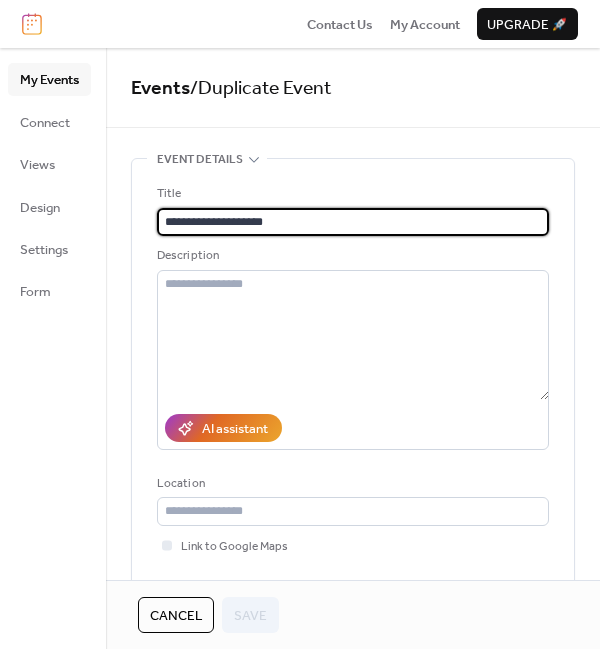 scroll, scrollTop: 0, scrollLeft: 0, axis: both 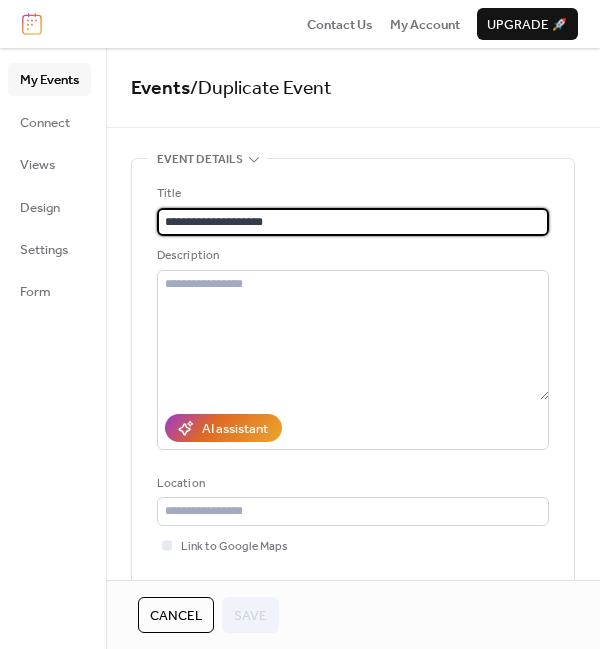 drag, startPoint x: 221, startPoint y: 222, endPoint x: 105, endPoint y: 222, distance: 116 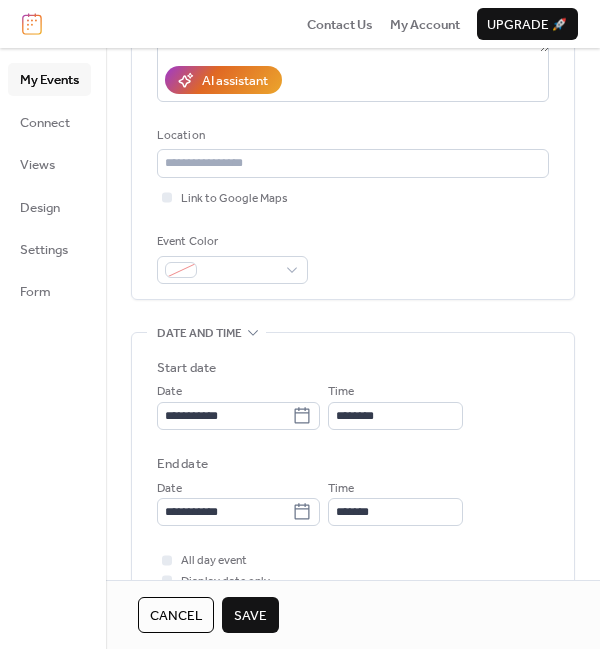 scroll, scrollTop: 374, scrollLeft: 0, axis: vertical 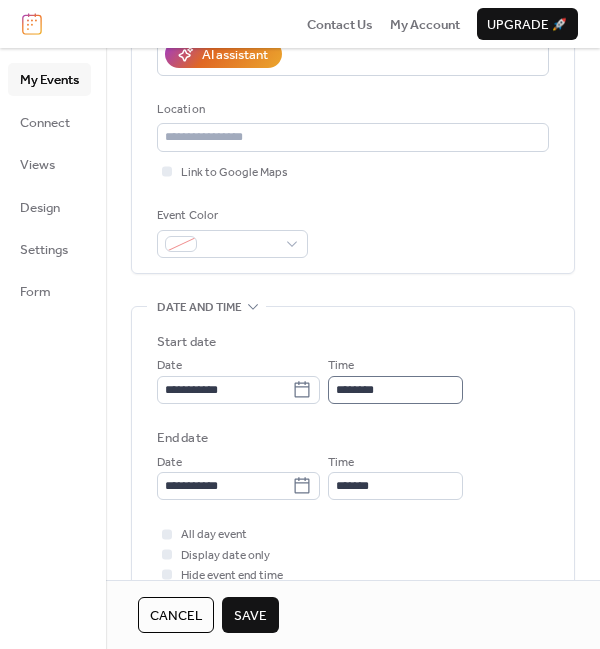 type on "**********" 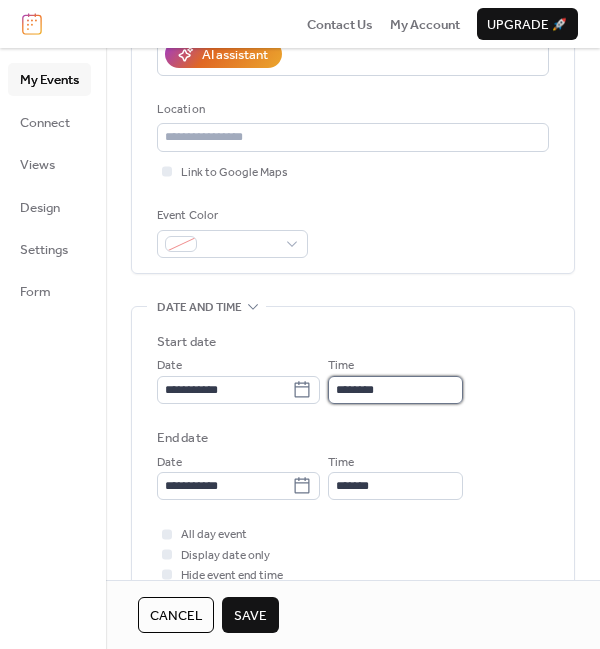 scroll, scrollTop: 0, scrollLeft: 0, axis: both 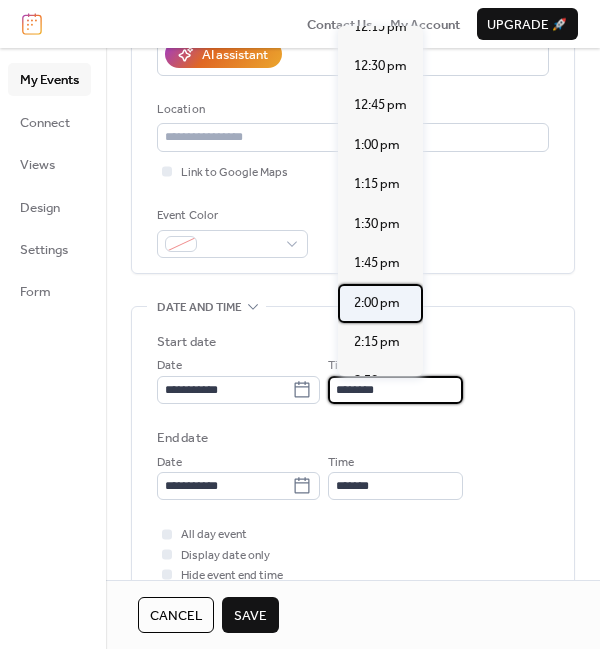 click on "2:00 pm" at bounding box center [377, 303] 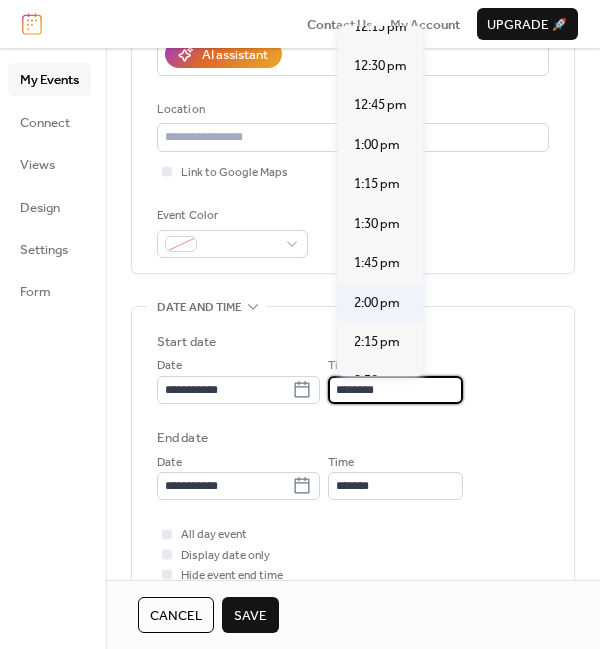type on "*******" 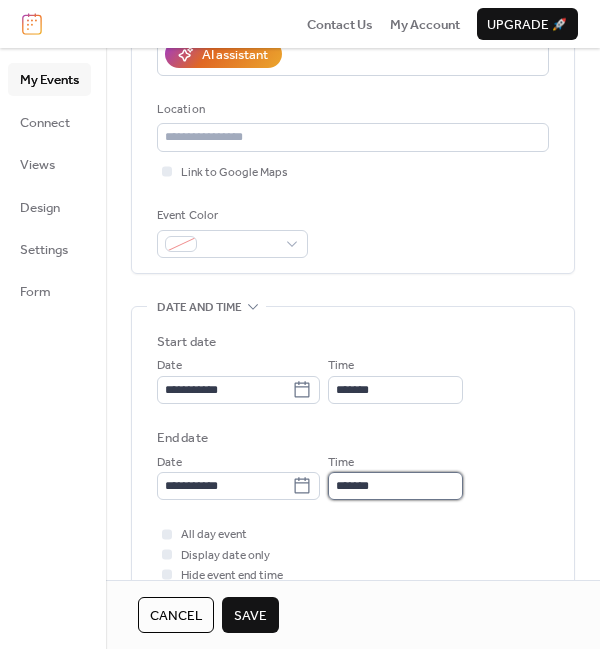 click on "*******" at bounding box center [395, 486] 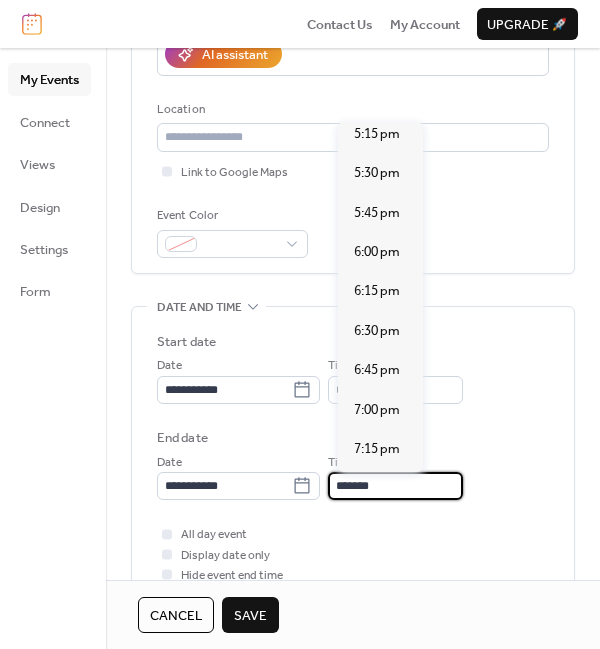 scroll, scrollTop: 495, scrollLeft: 0, axis: vertical 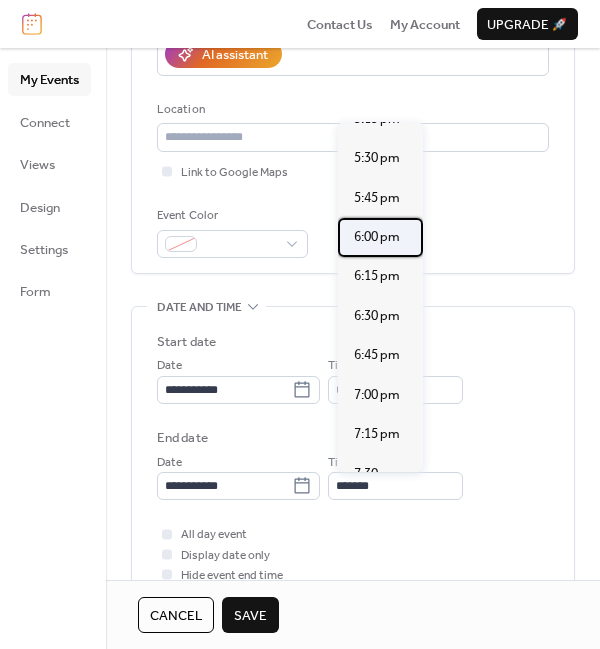 click on "6:00 pm" at bounding box center (377, 237) 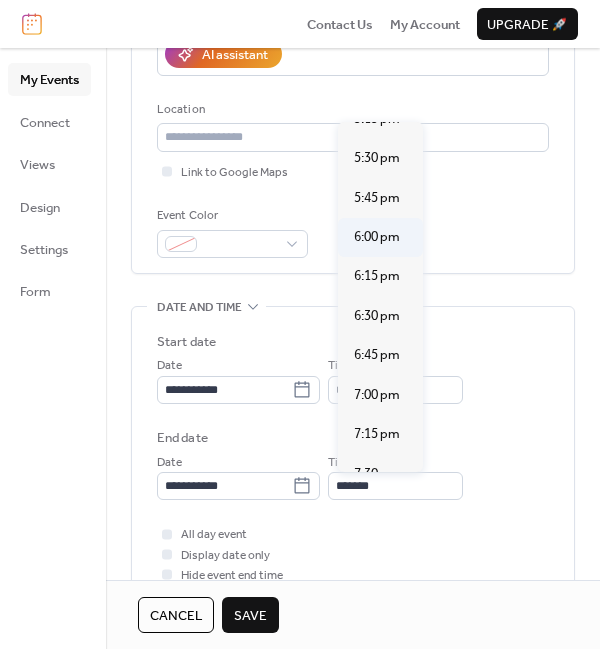 type on "*******" 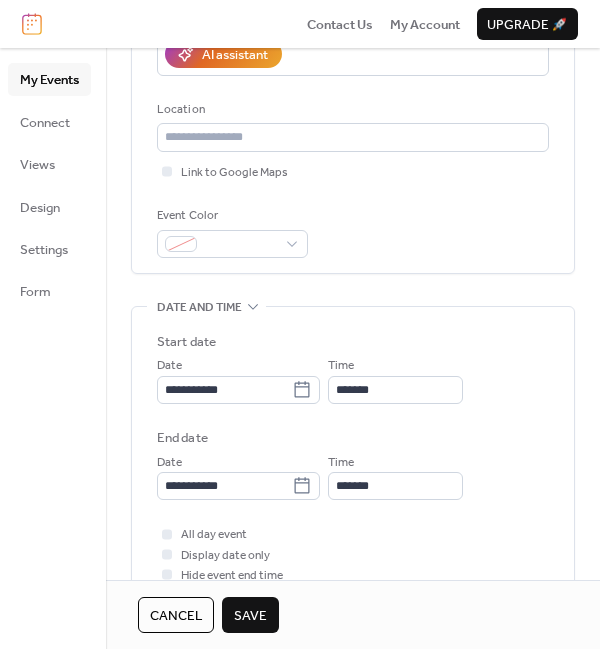 click on "Save" at bounding box center (250, 616) 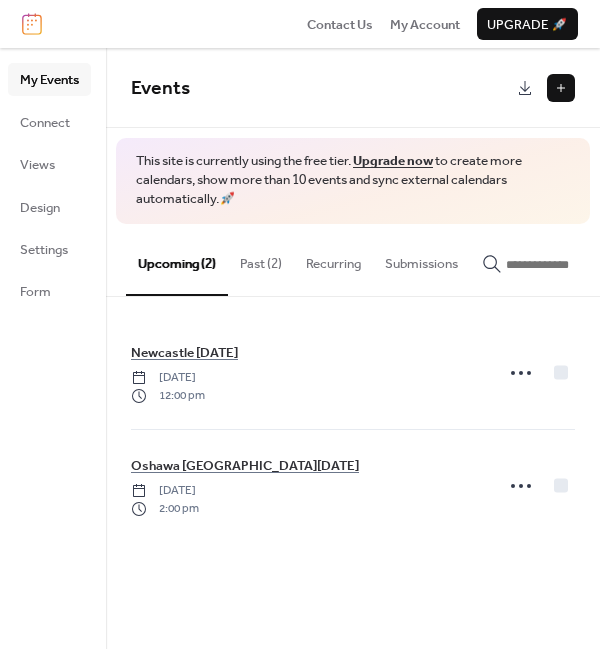 click on "Past  (2)" at bounding box center (261, 259) 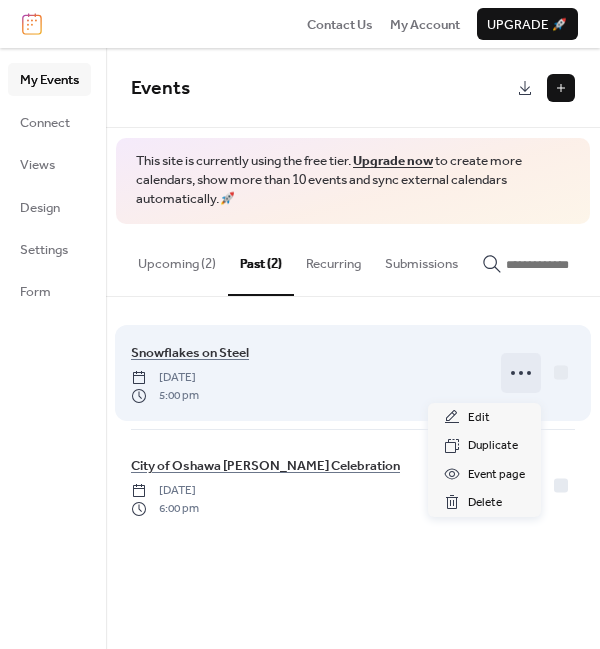 click 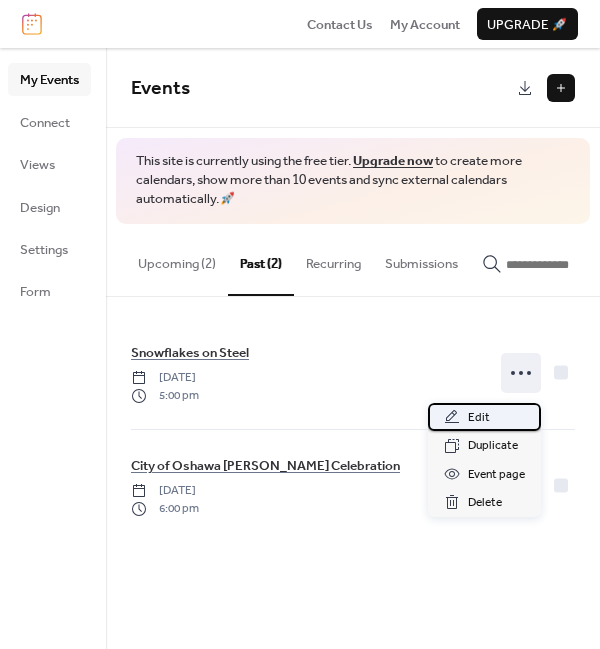 click on "Edit" at bounding box center (479, 418) 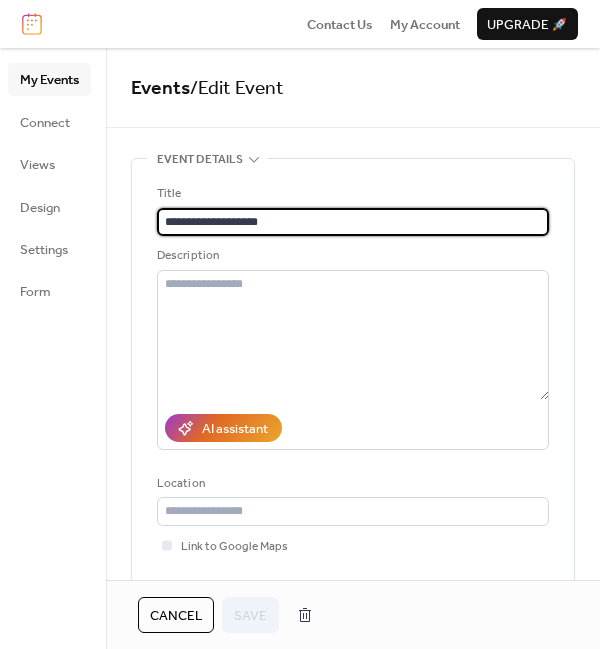 scroll, scrollTop: 0, scrollLeft: 0, axis: both 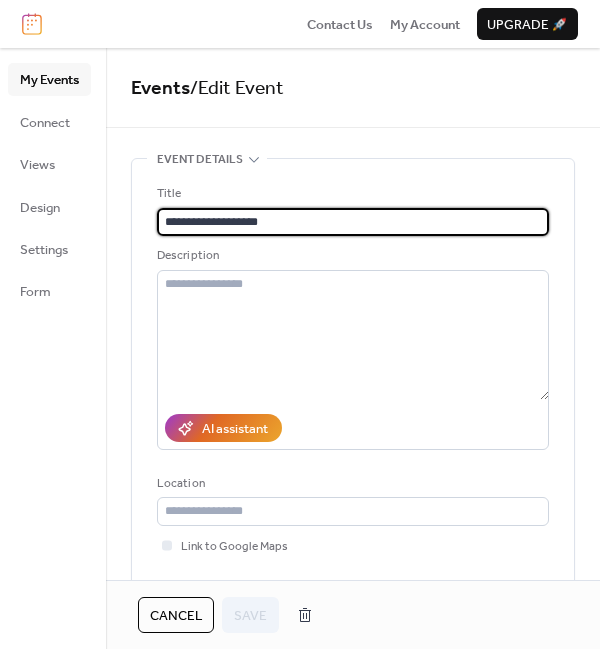 drag, startPoint x: 282, startPoint y: 226, endPoint x: 107, endPoint y: 209, distance: 175.82378 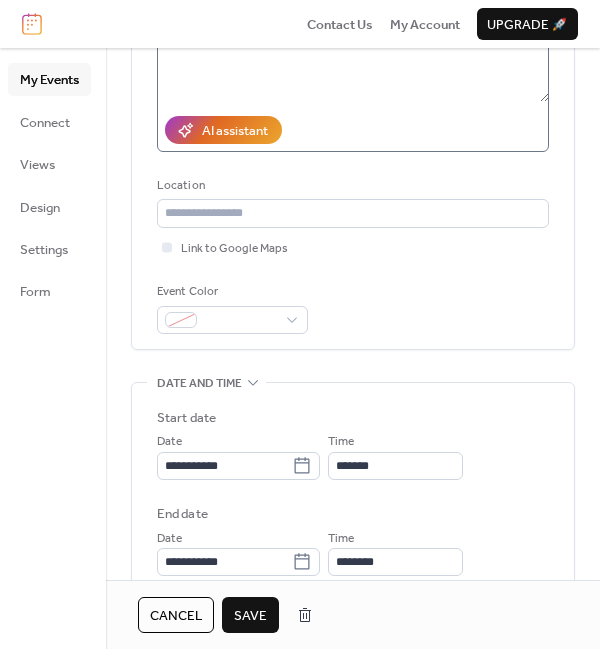 scroll, scrollTop: 370, scrollLeft: 0, axis: vertical 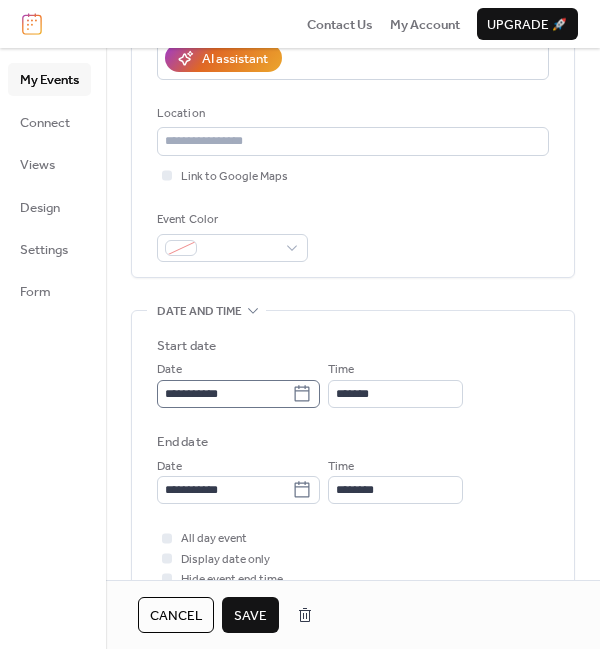 type on "**********" 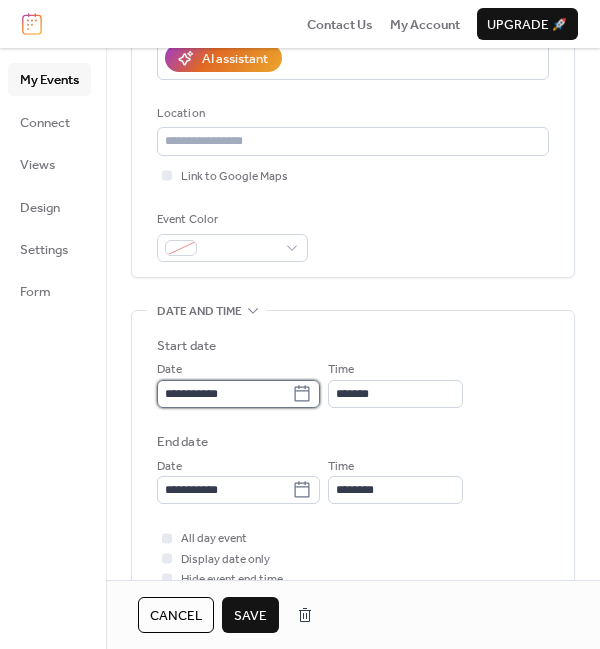 click on "**********" at bounding box center [224, 394] 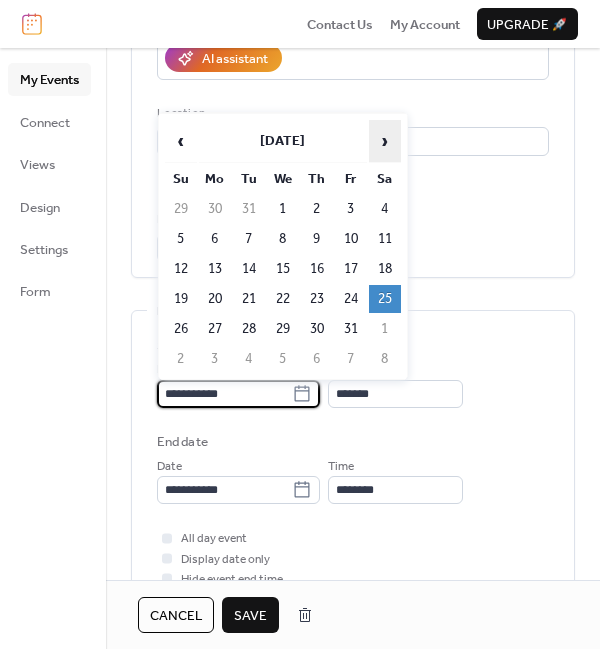 click on "›" at bounding box center [385, 141] 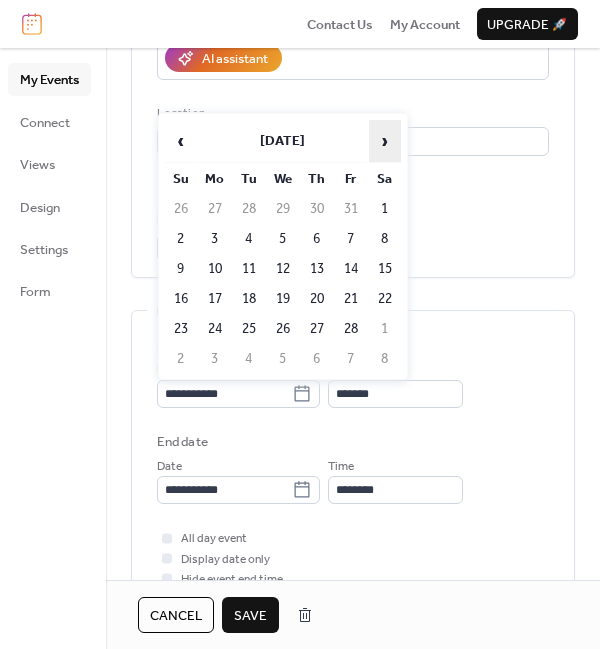 click on "›" at bounding box center [385, 141] 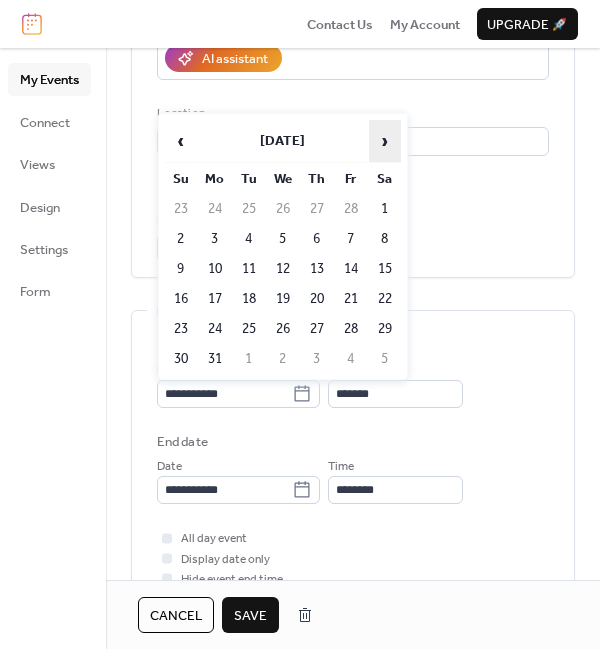 click on "›" at bounding box center (385, 141) 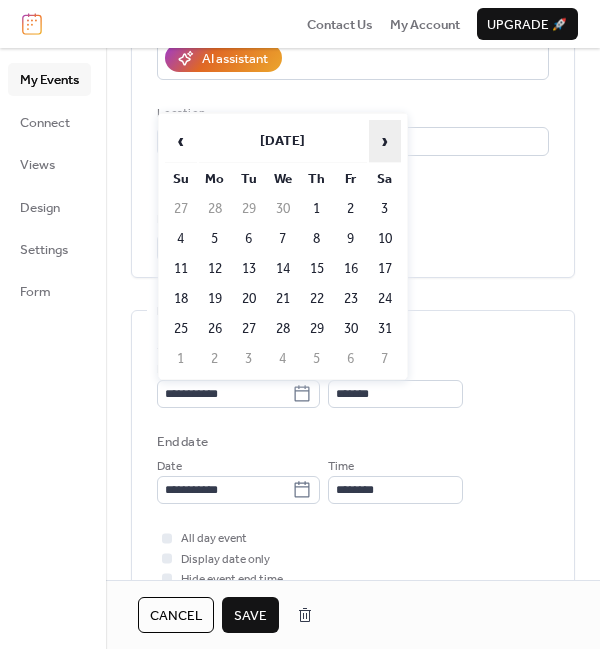 click on "›" at bounding box center (385, 141) 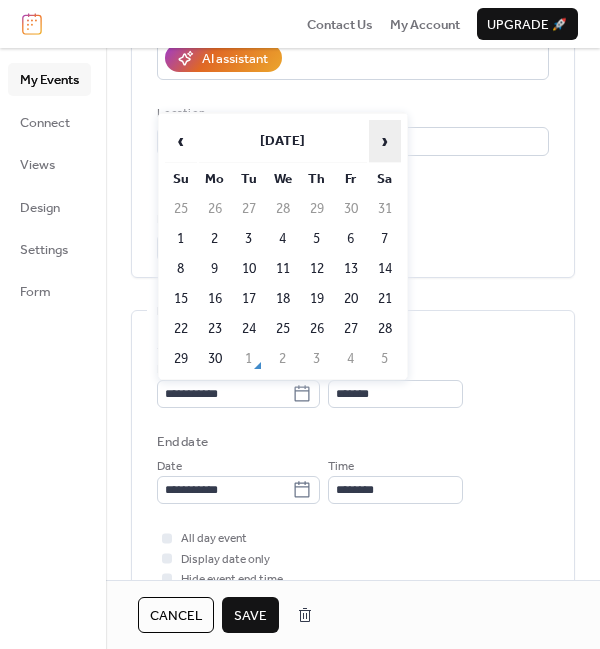 click on "›" at bounding box center (385, 141) 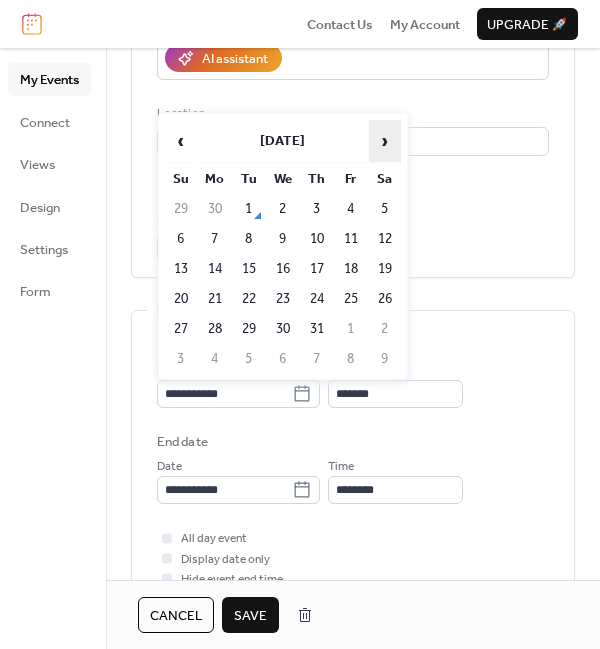 click on "›" at bounding box center (385, 141) 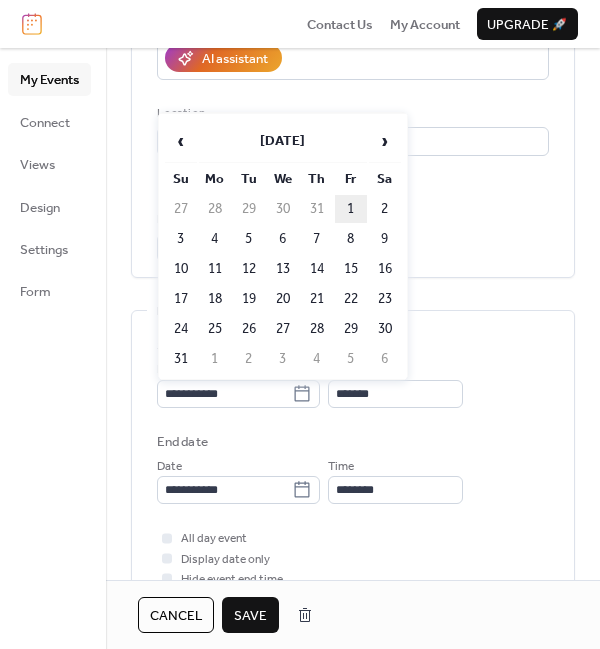 click on "1" at bounding box center (351, 209) 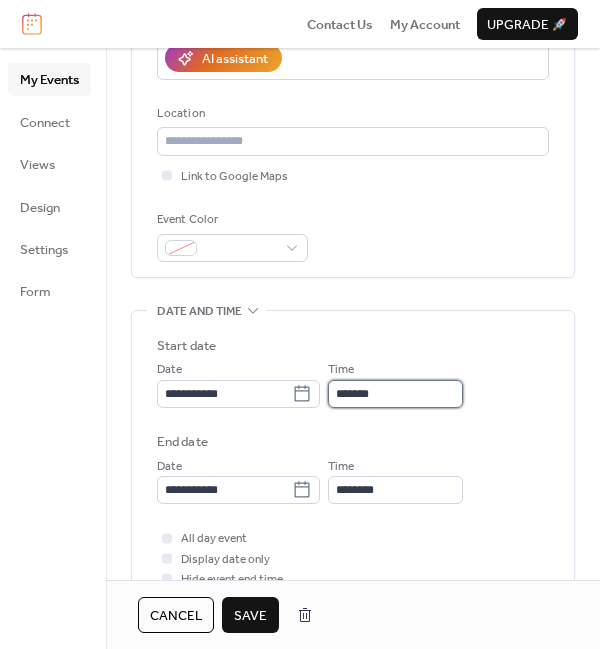click on "*******" at bounding box center (395, 394) 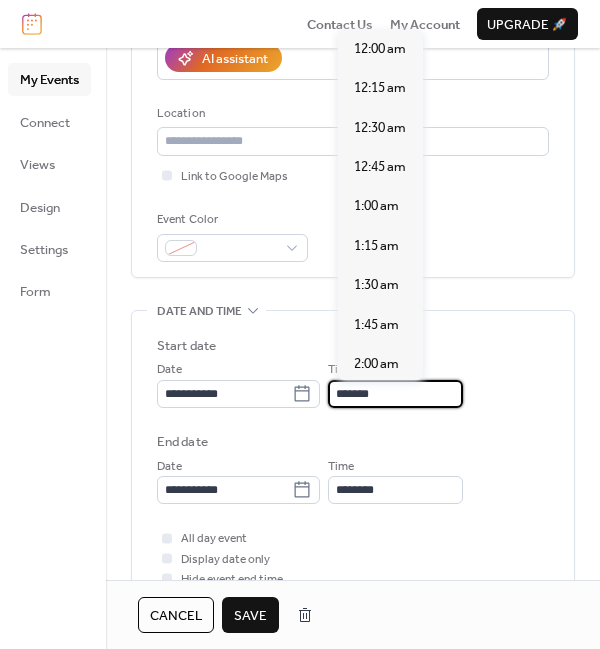 scroll, scrollTop: 2713, scrollLeft: 0, axis: vertical 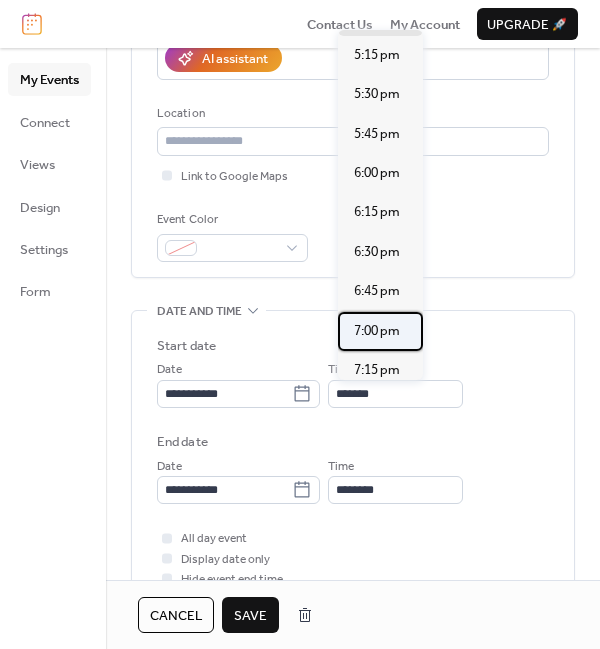 click on "7:00 pm" at bounding box center [377, 331] 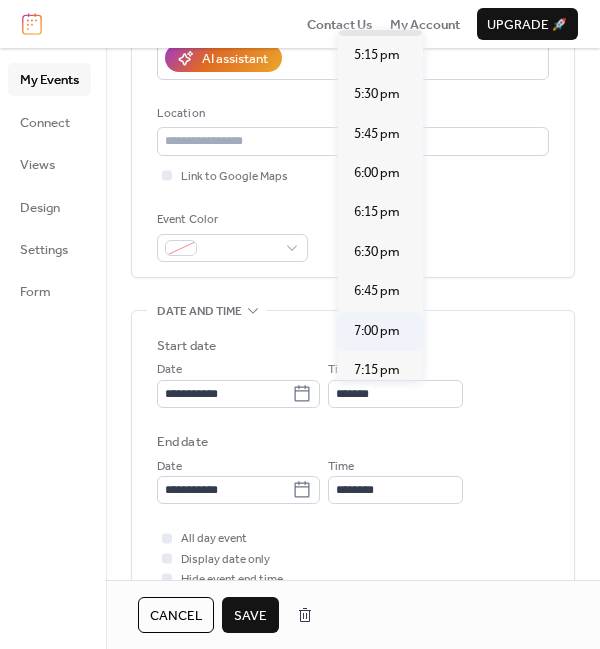 type on "*******" 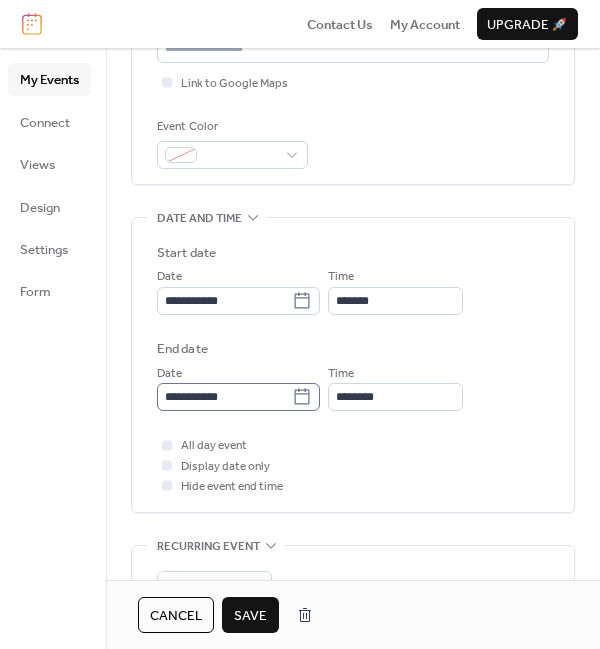 scroll, scrollTop: 468, scrollLeft: 0, axis: vertical 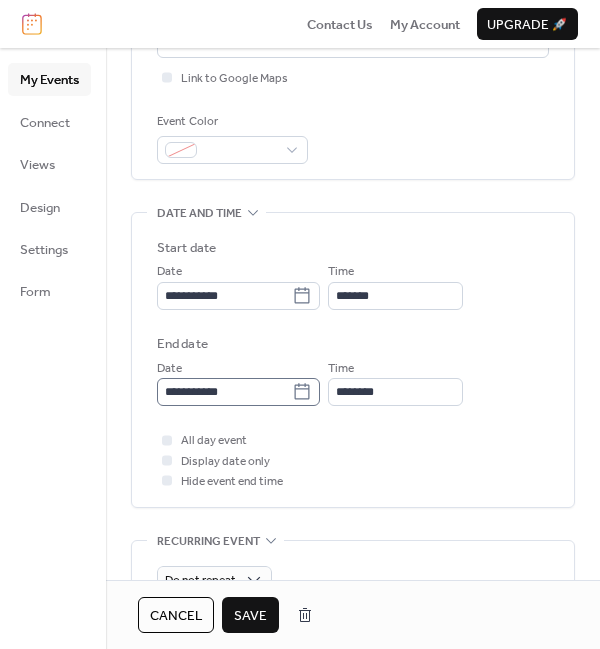 click 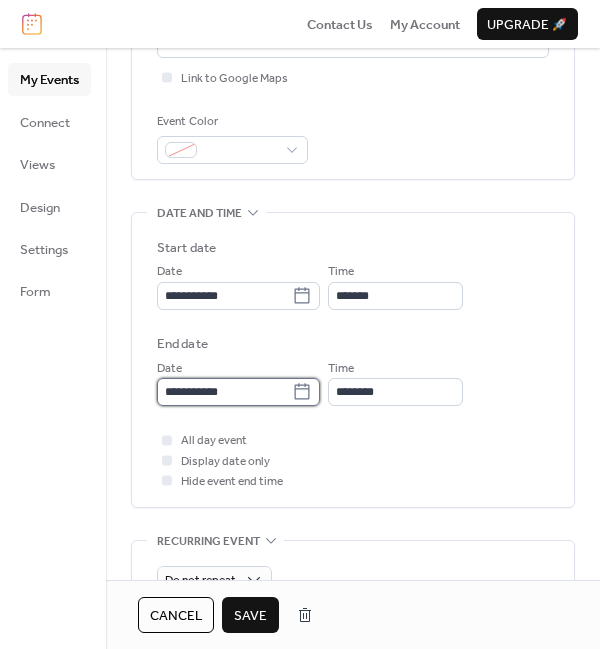 click on "**********" at bounding box center [224, 392] 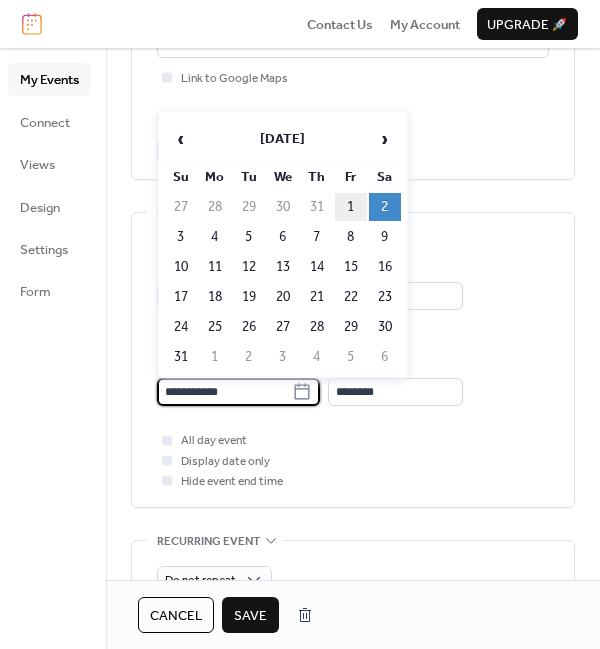 click on "1" at bounding box center (351, 207) 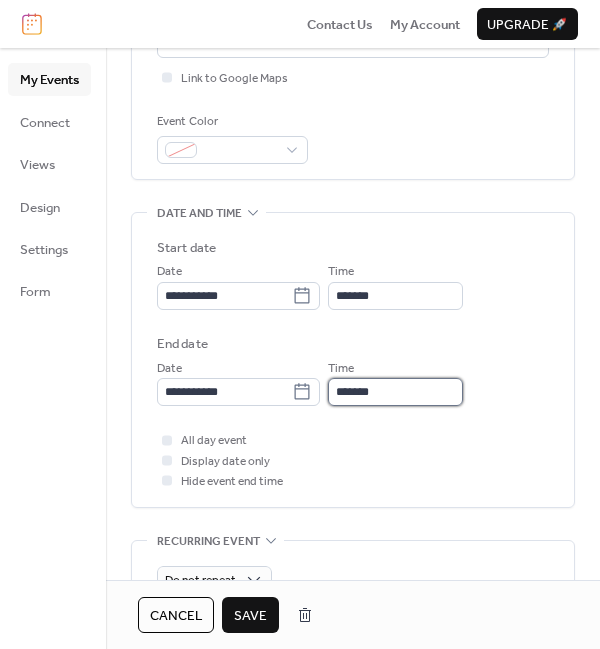 click on "*******" at bounding box center (395, 392) 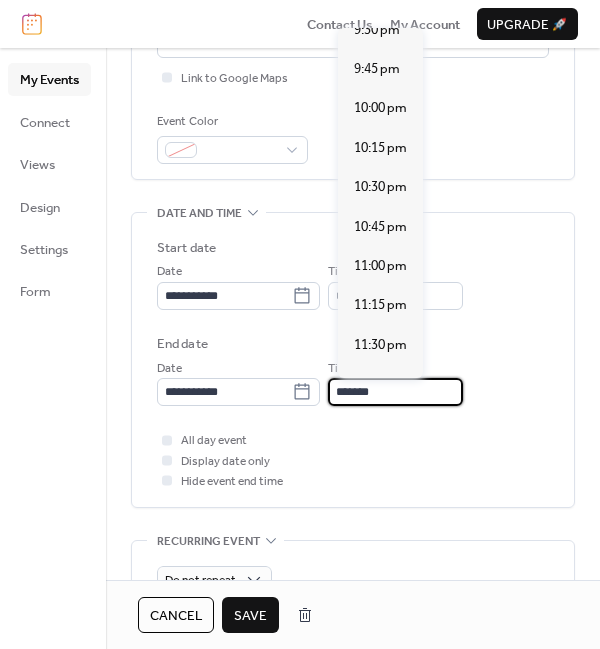 scroll, scrollTop: 408, scrollLeft: 0, axis: vertical 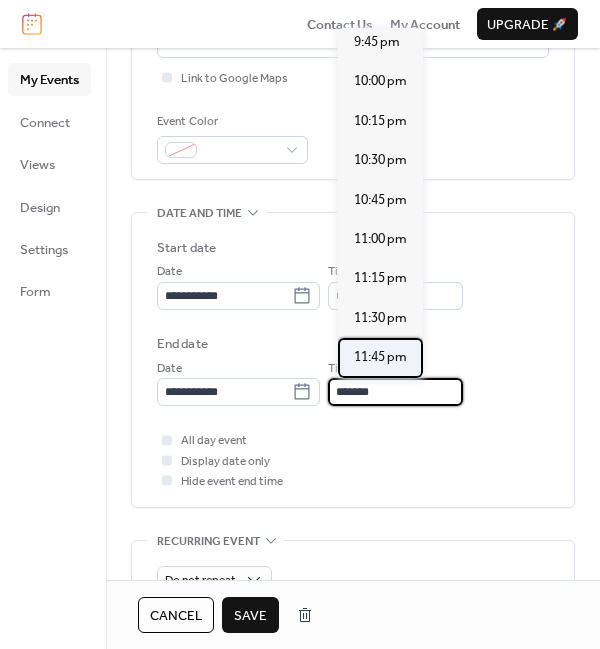 click on "11:45 pm" at bounding box center [380, 357] 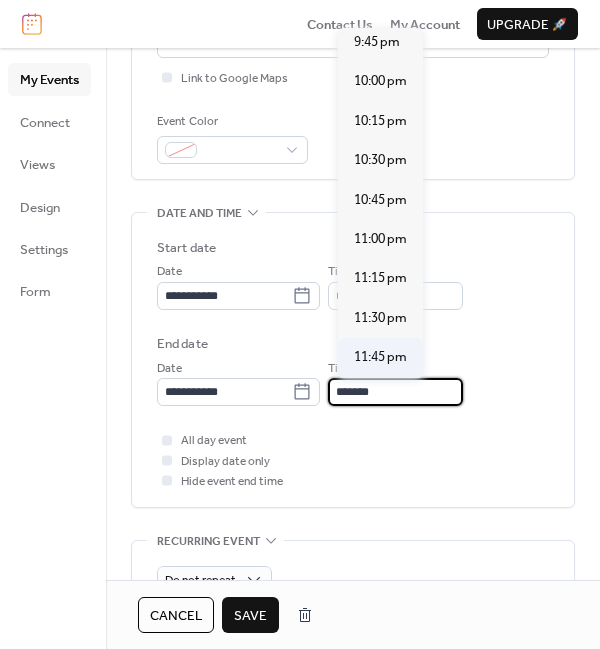 type on "********" 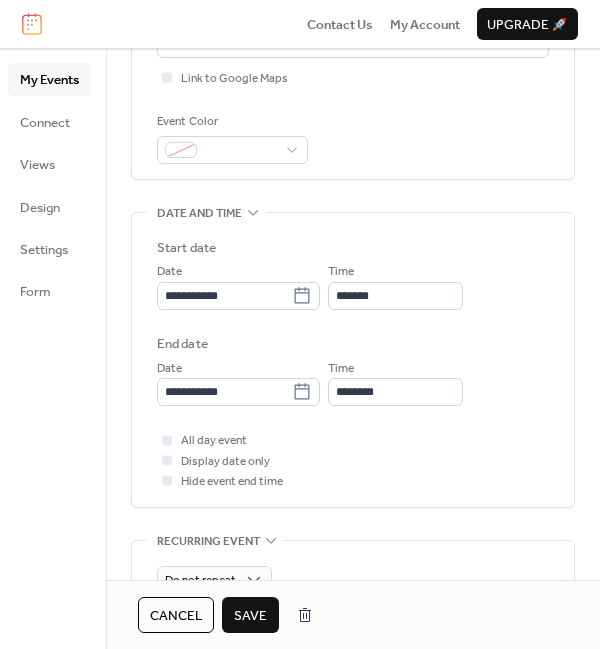 click on "Save" at bounding box center (250, 616) 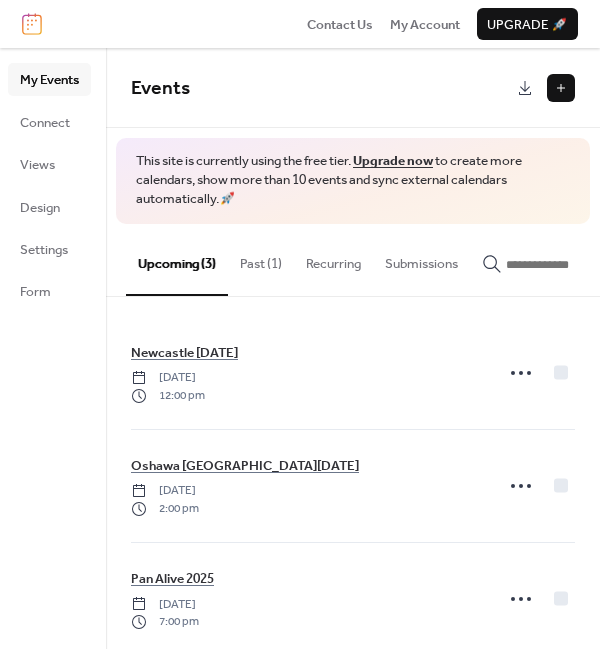 click on "Past  (1)" at bounding box center (261, 259) 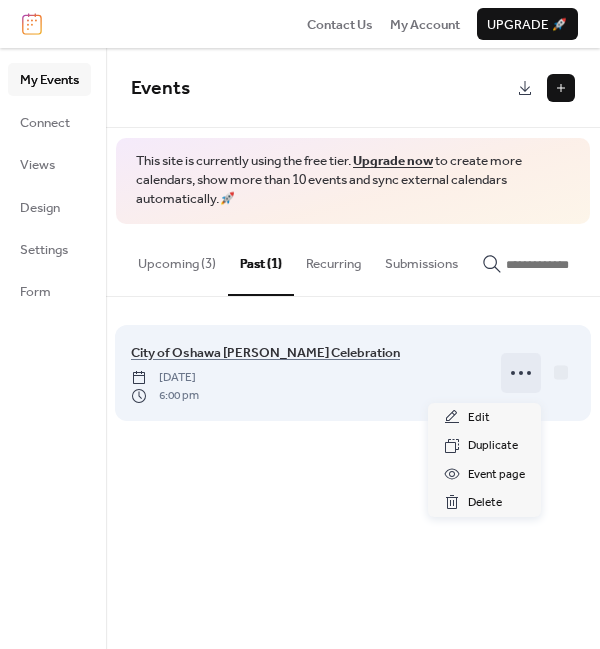 click 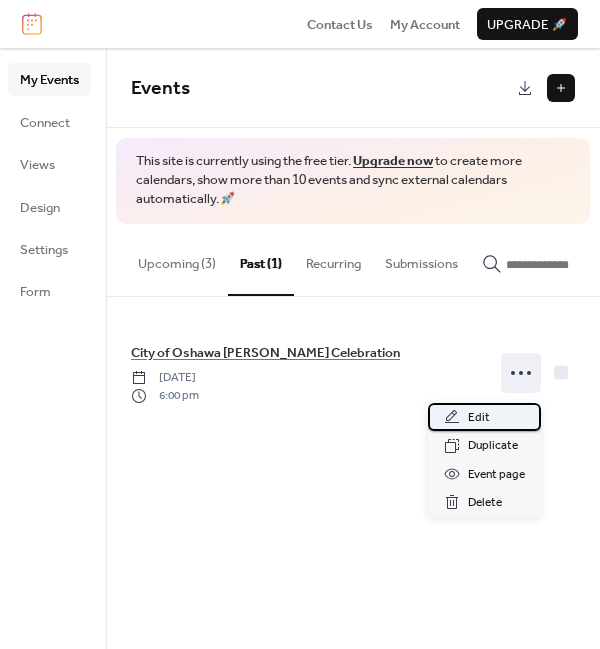 click on "Edit" at bounding box center [479, 418] 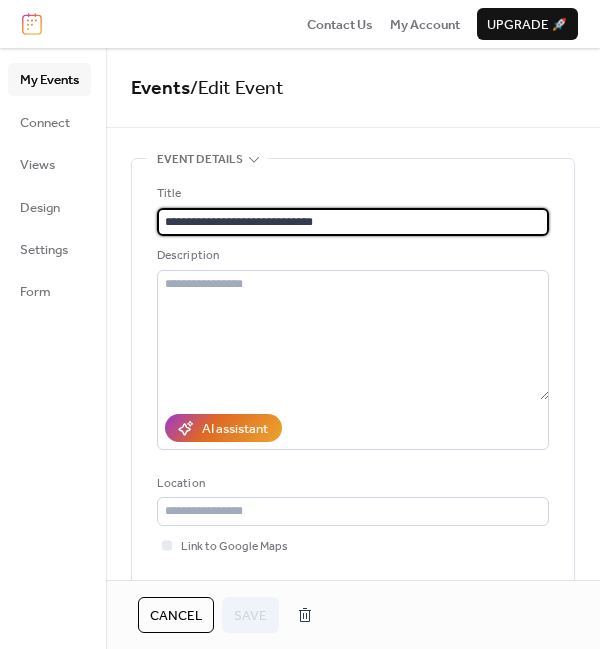 scroll, scrollTop: 0, scrollLeft: 0, axis: both 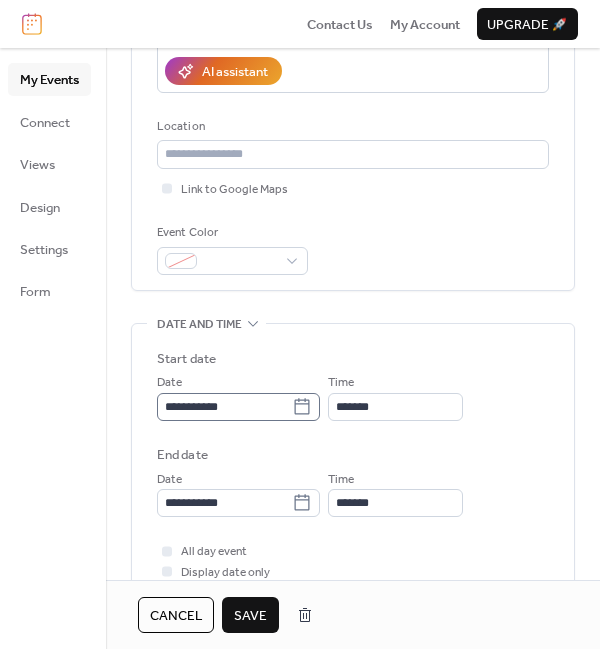 type on "**********" 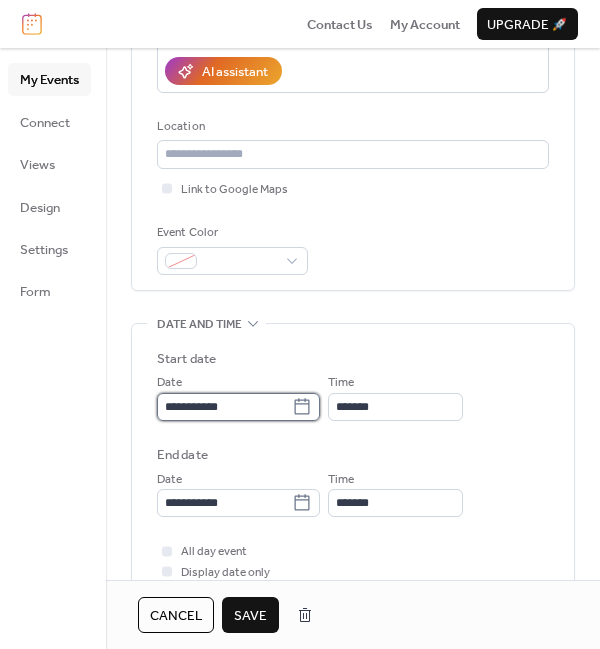 click on "**********" at bounding box center (224, 407) 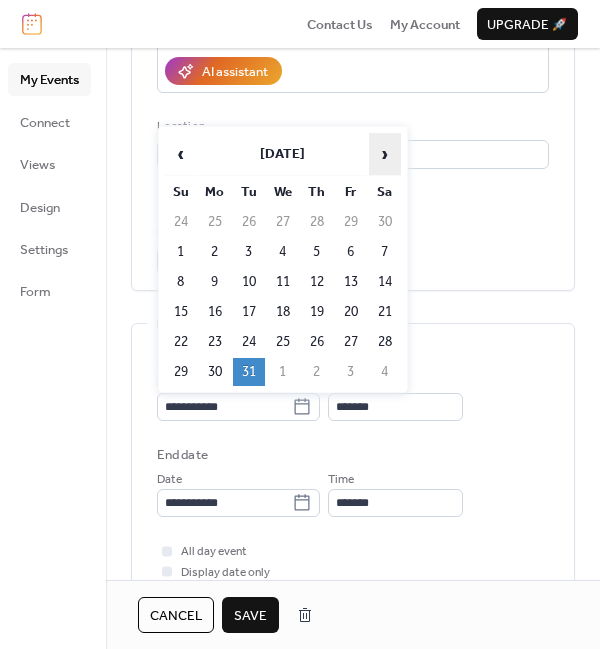 click on "›" at bounding box center [385, 154] 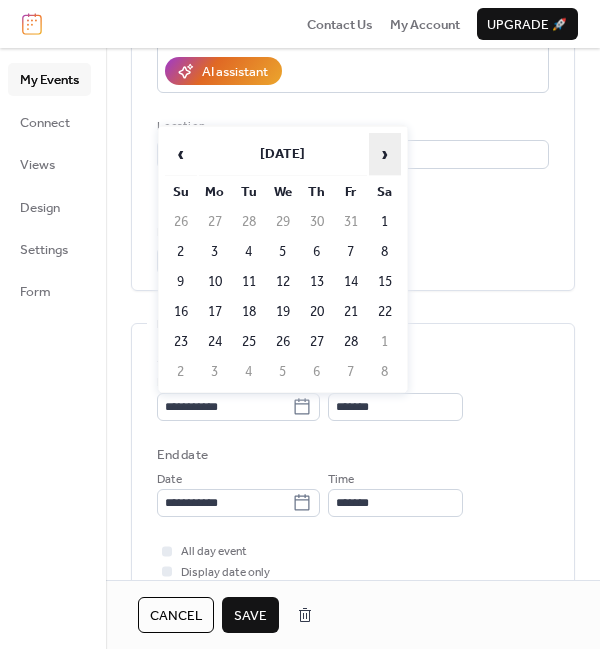 click on "›" at bounding box center (385, 154) 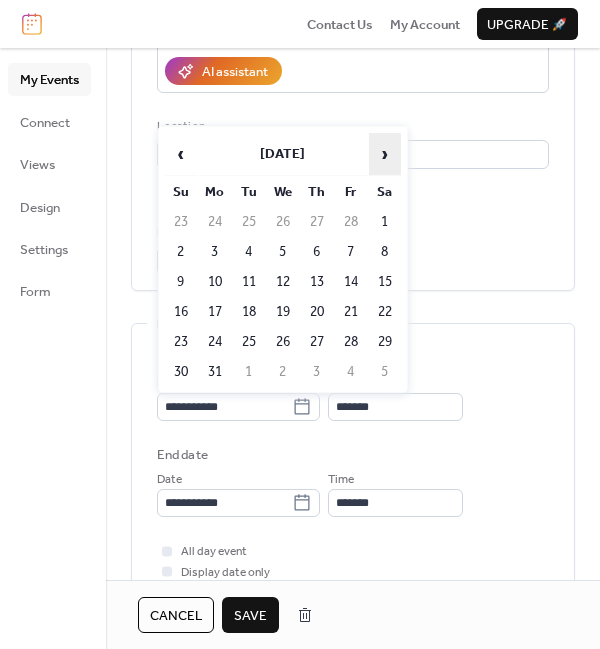 click on "›" at bounding box center [385, 154] 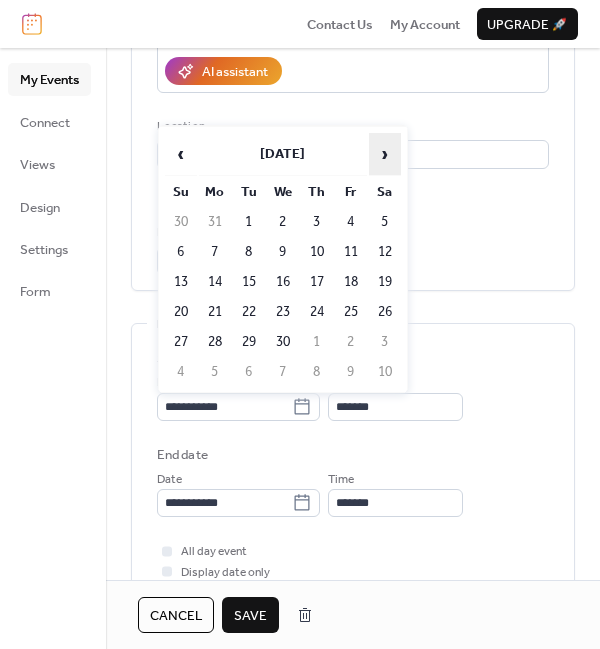click on "›" at bounding box center (385, 154) 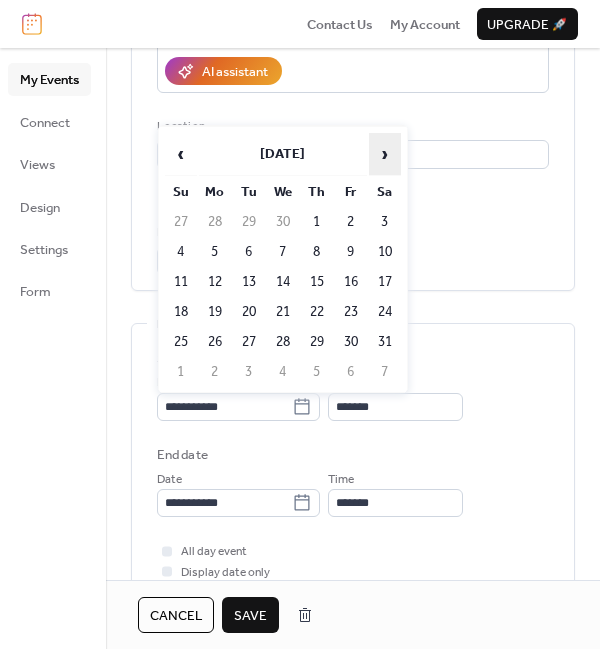 click on "›" at bounding box center [385, 154] 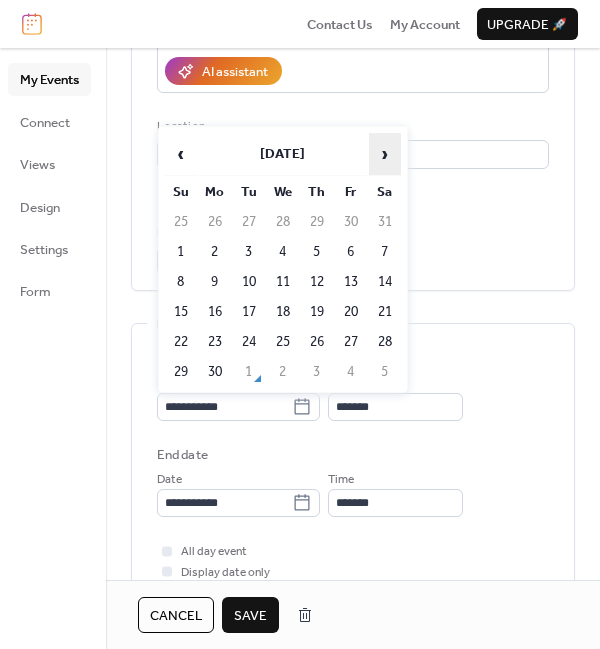 click on "›" at bounding box center [385, 154] 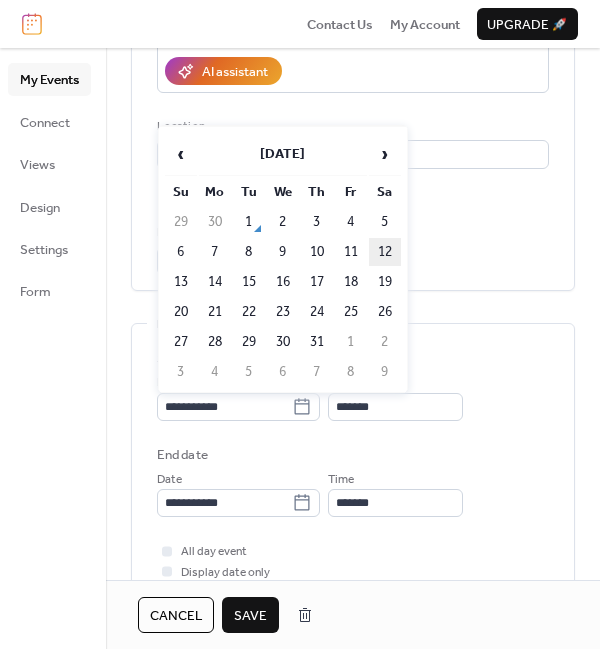 click on "12" at bounding box center (385, 252) 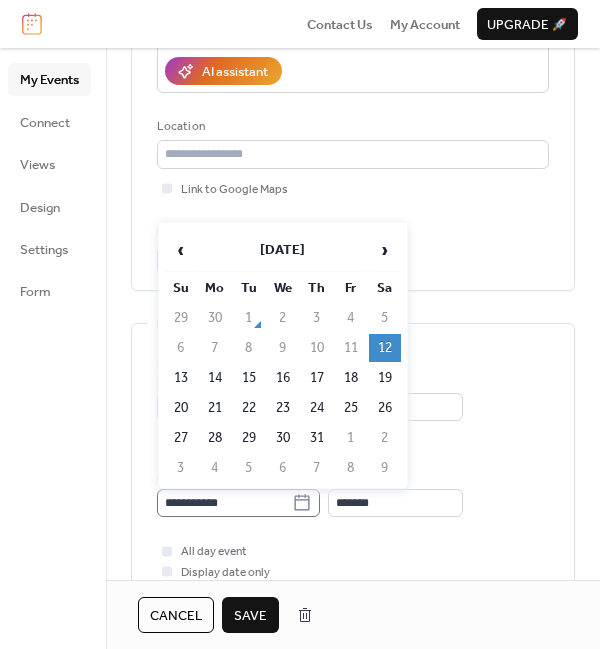 click 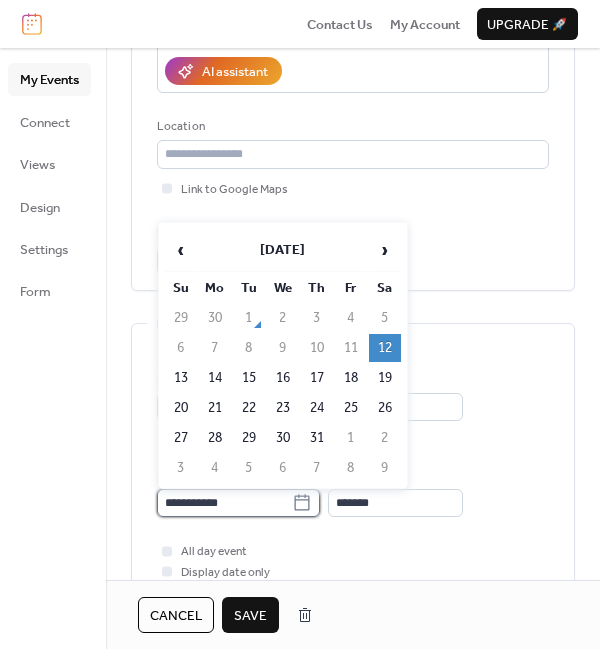 click on "**********" at bounding box center (224, 503) 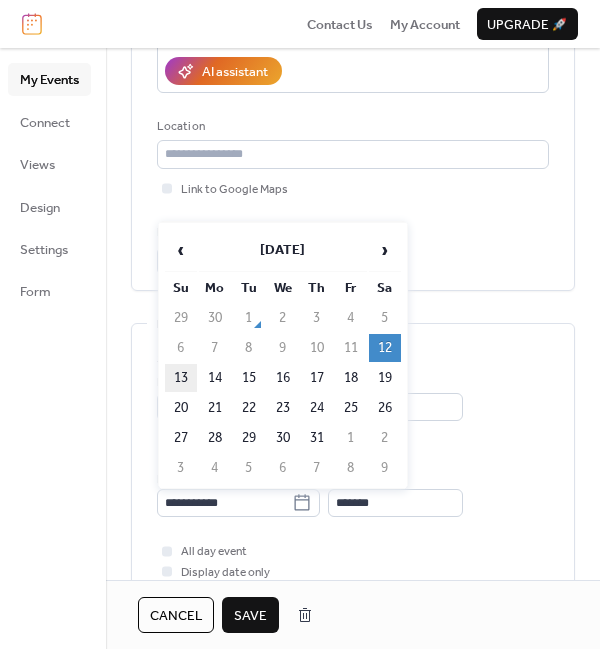 click on "13" at bounding box center (181, 378) 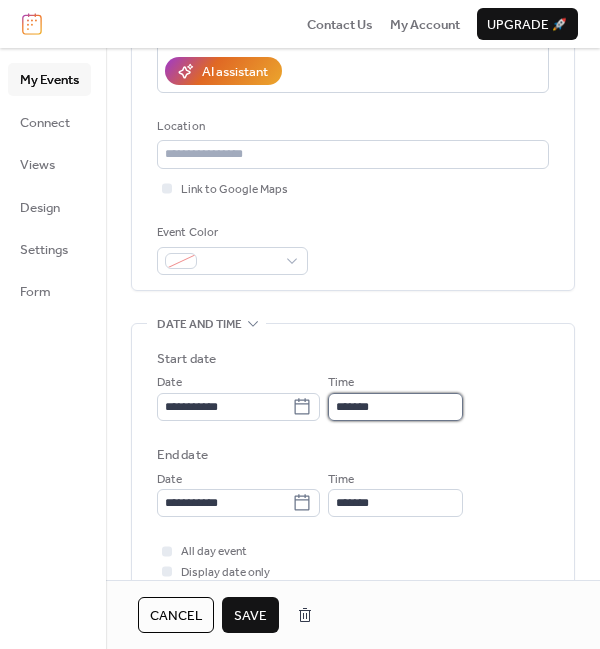 click on "*******" at bounding box center [395, 407] 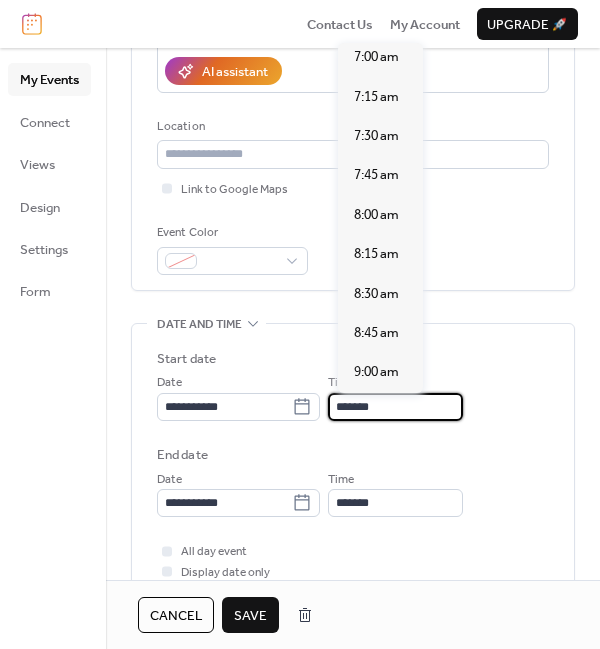 scroll, scrollTop: 930, scrollLeft: 0, axis: vertical 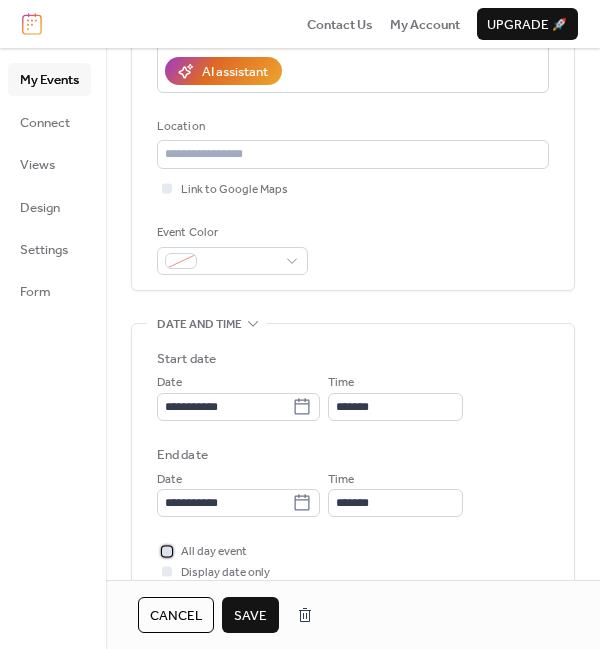 click at bounding box center (167, 551) 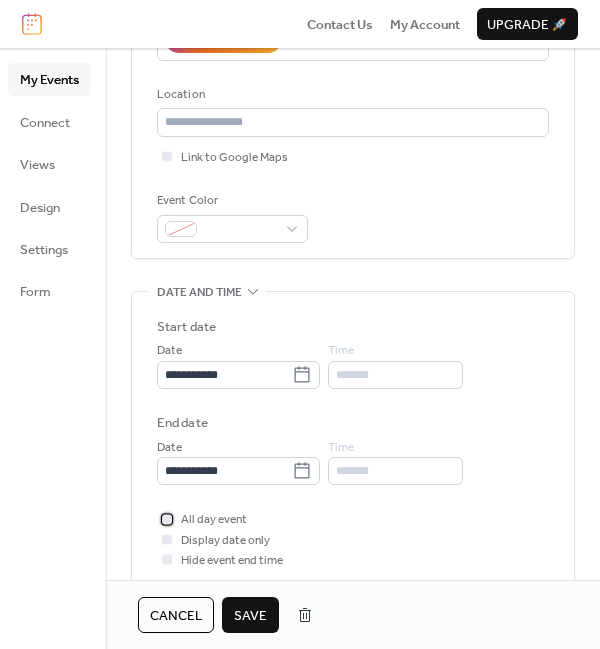 scroll, scrollTop: 392, scrollLeft: 0, axis: vertical 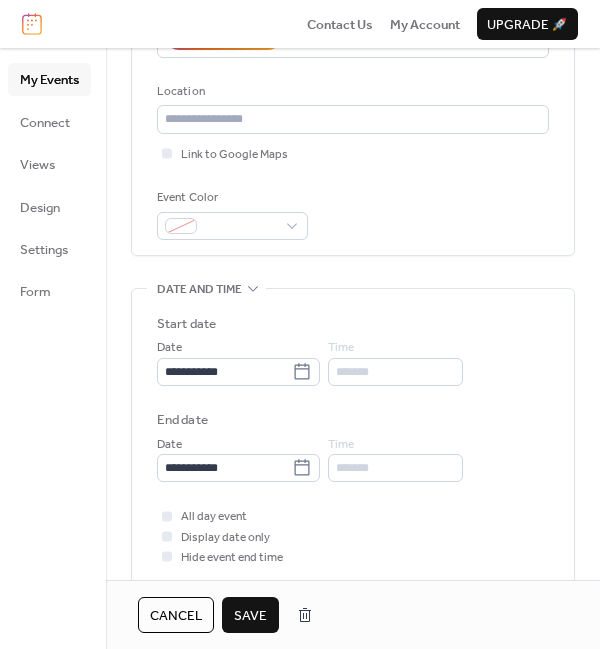 click on "Save" at bounding box center (250, 616) 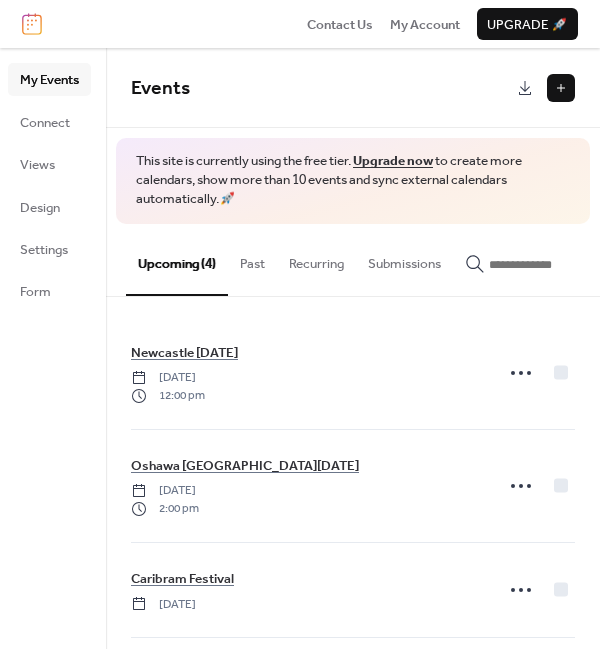 click at bounding box center (561, 88) 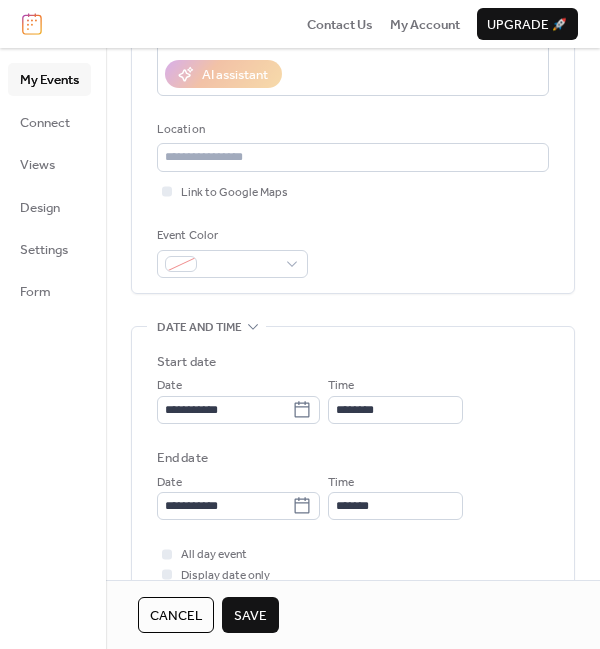 scroll, scrollTop: 381, scrollLeft: 0, axis: vertical 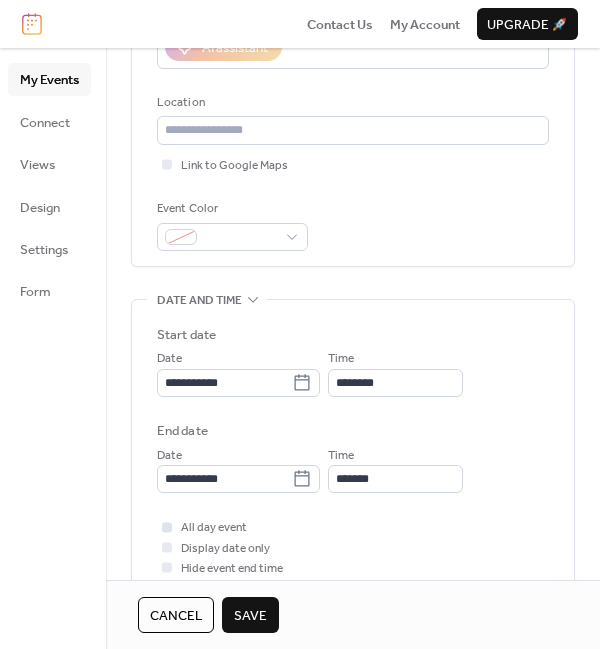 type on "**********" 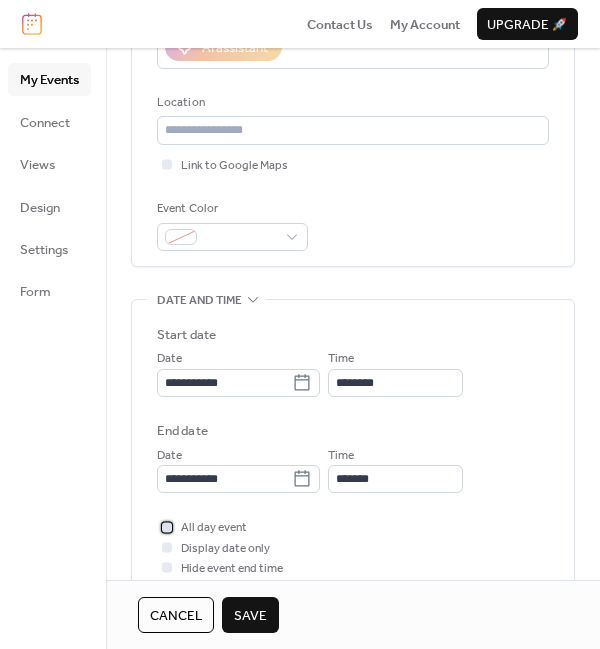 click at bounding box center (167, 527) 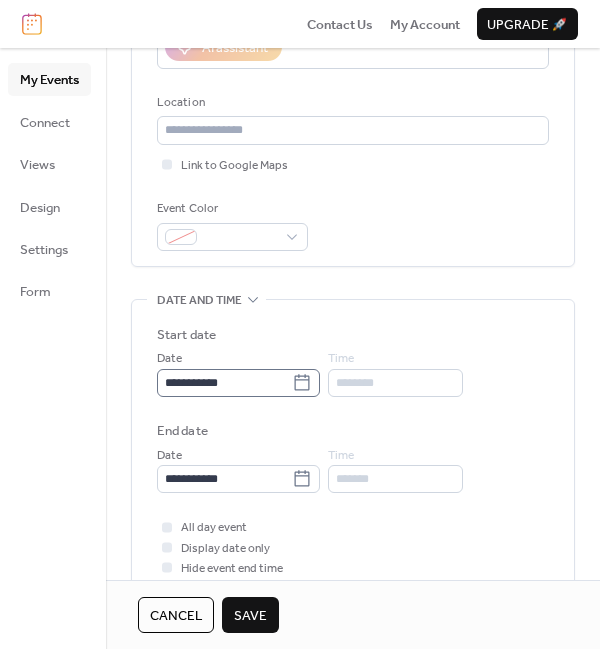 click 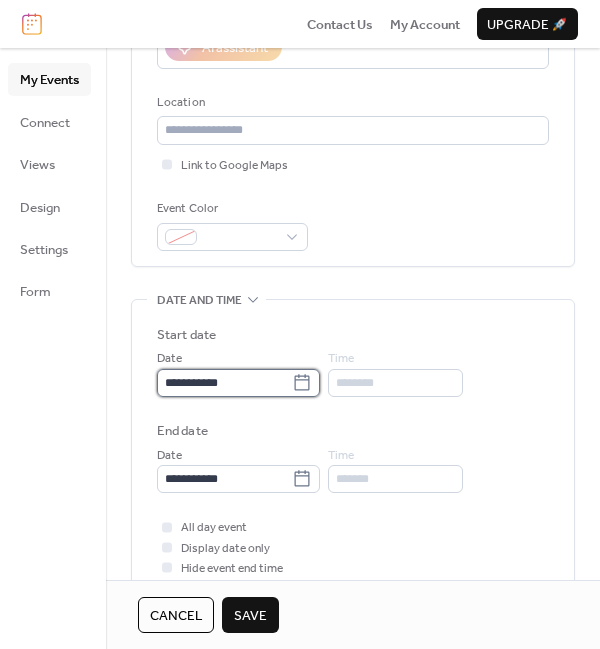 click on "**********" at bounding box center (224, 383) 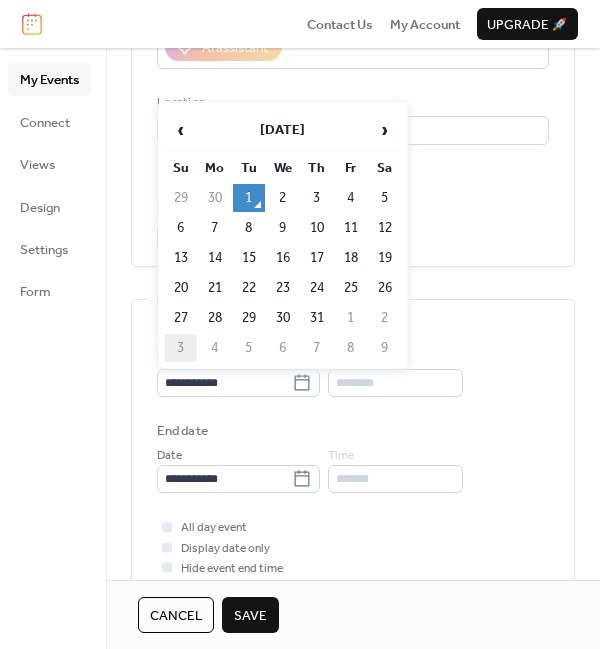 click on "3" at bounding box center [181, 348] 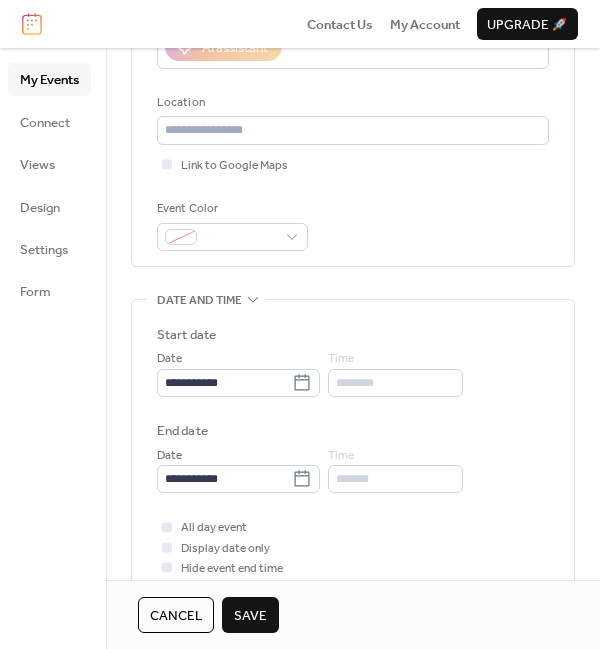 click on "Save" at bounding box center (250, 616) 